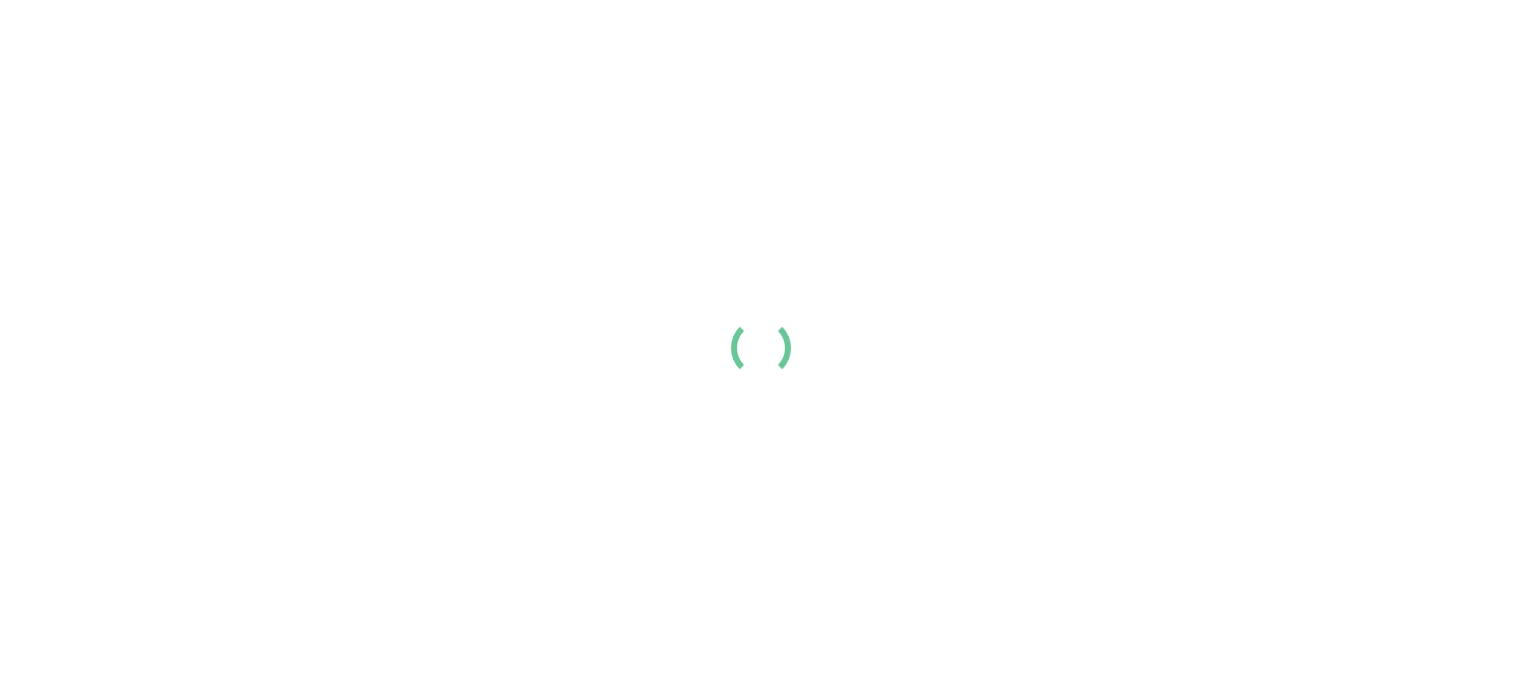scroll, scrollTop: 0, scrollLeft: 0, axis: both 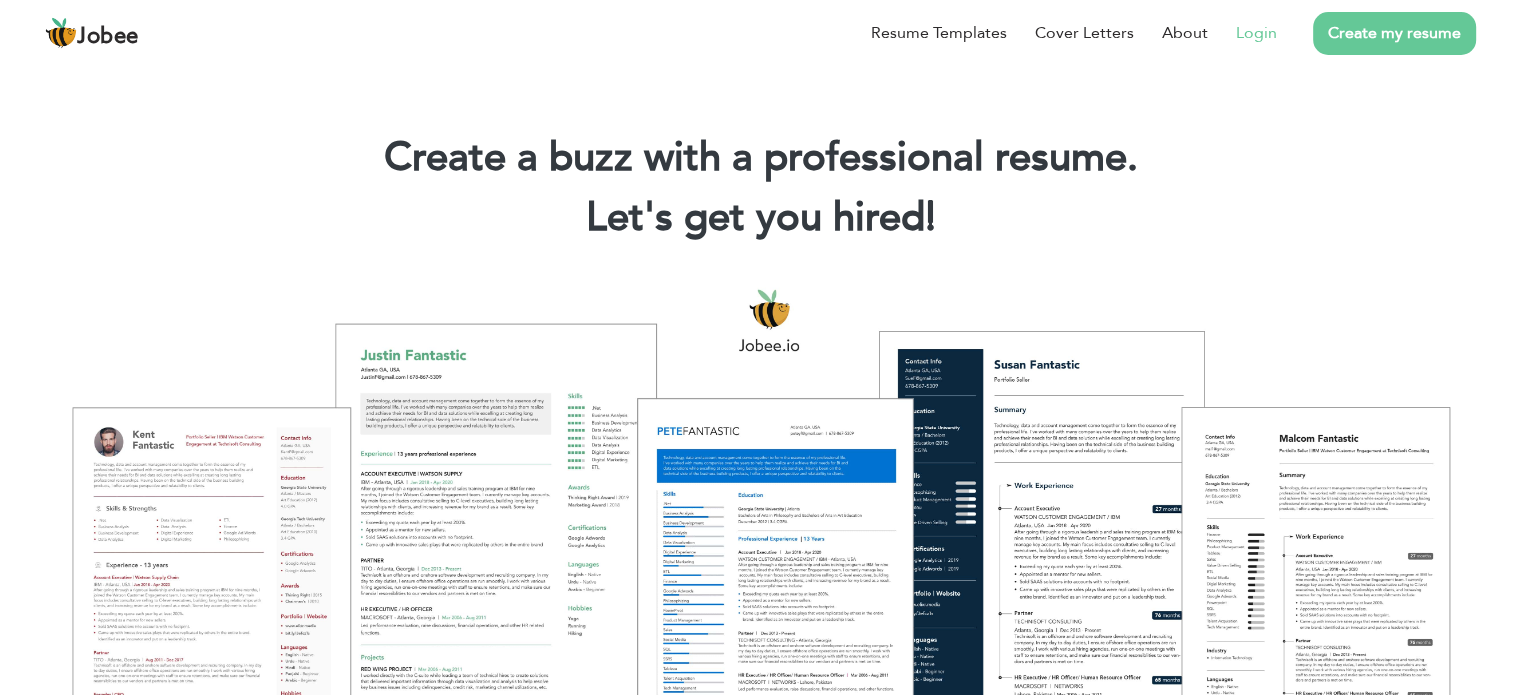 click on "Login" at bounding box center (1256, 33) 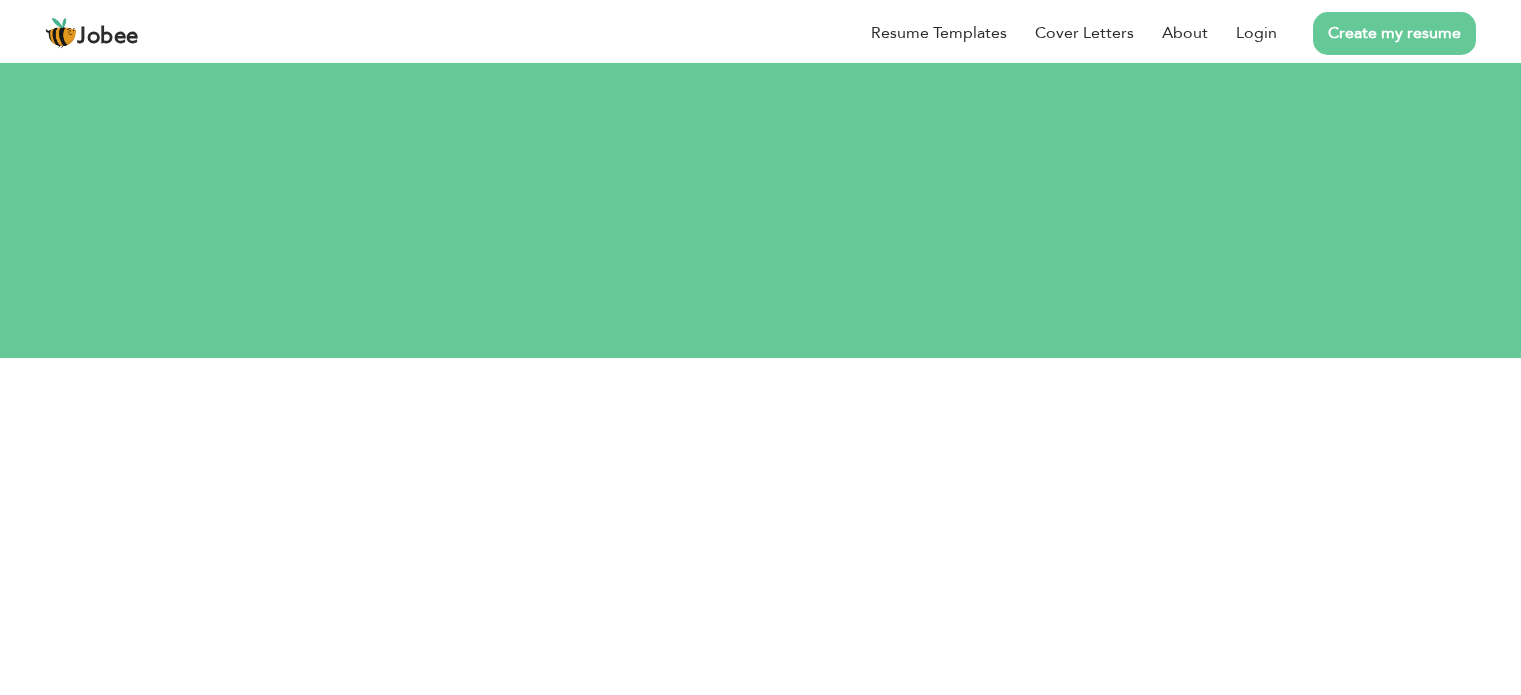 scroll, scrollTop: 0, scrollLeft: 0, axis: both 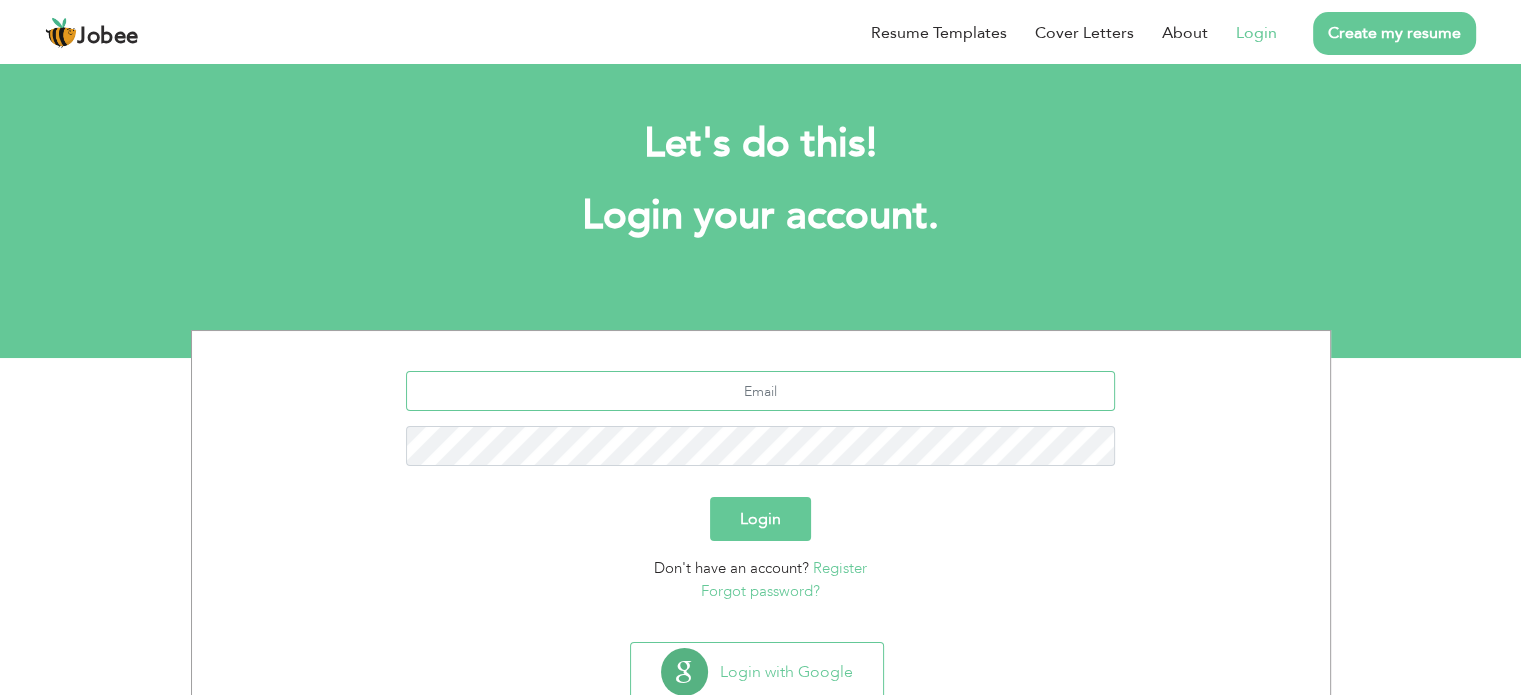 click at bounding box center [760, 391] 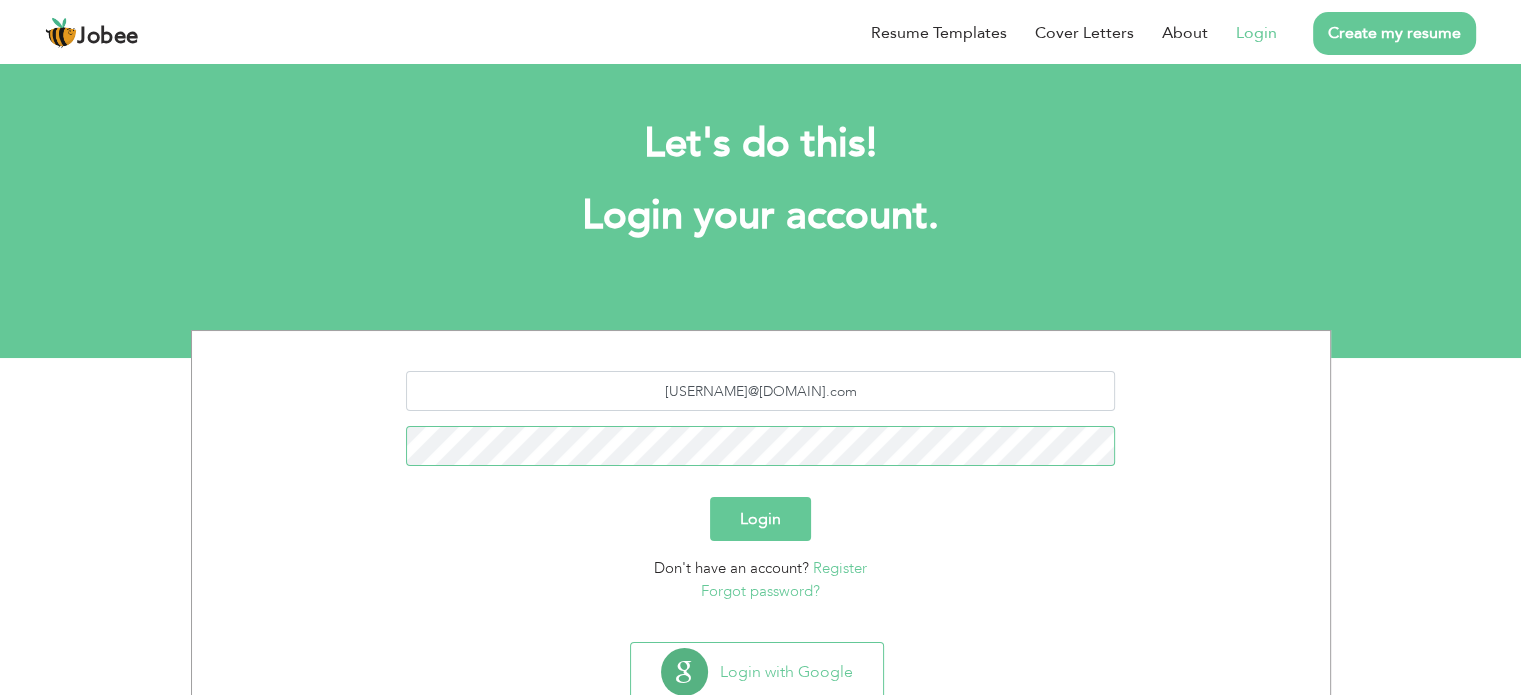 click on "Login" at bounding box center (760, 519) 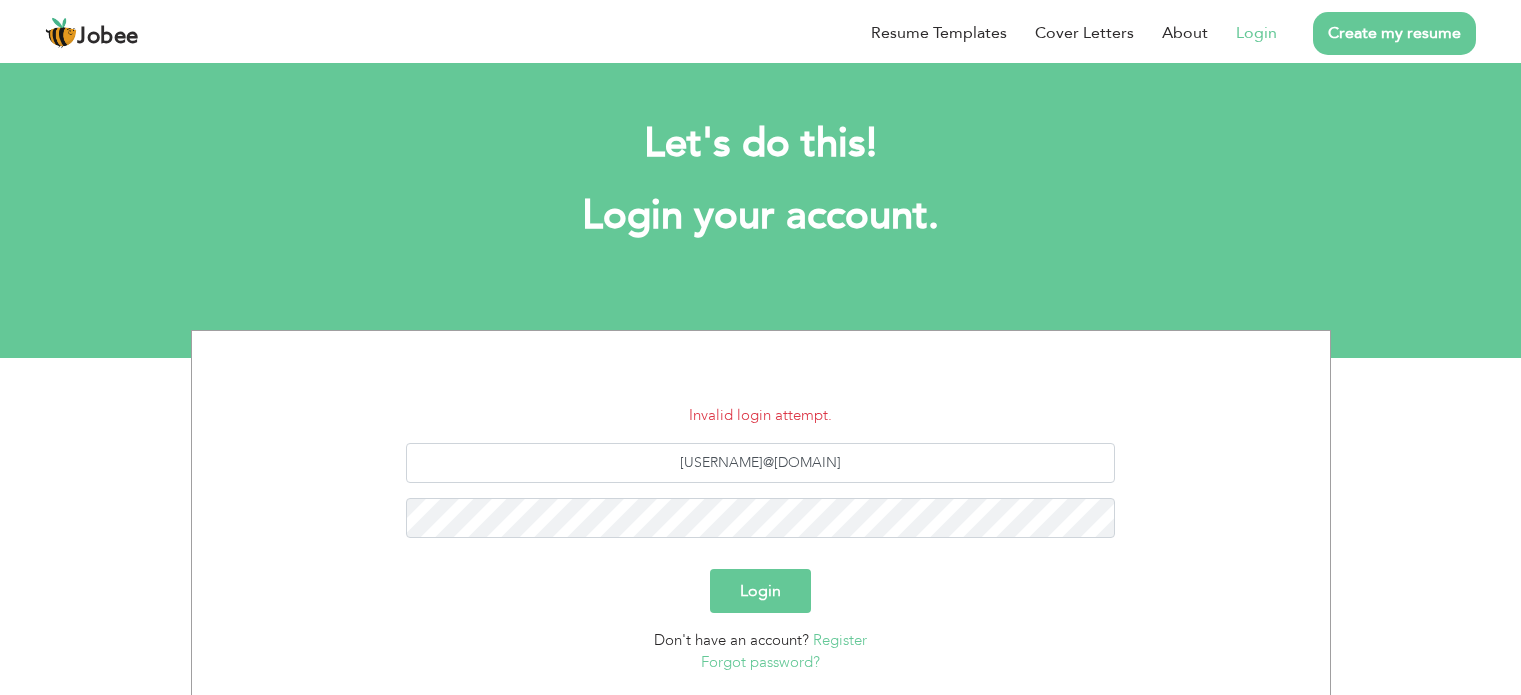scroll, scrollTop: 0, scrollLeft: 0, axis: both 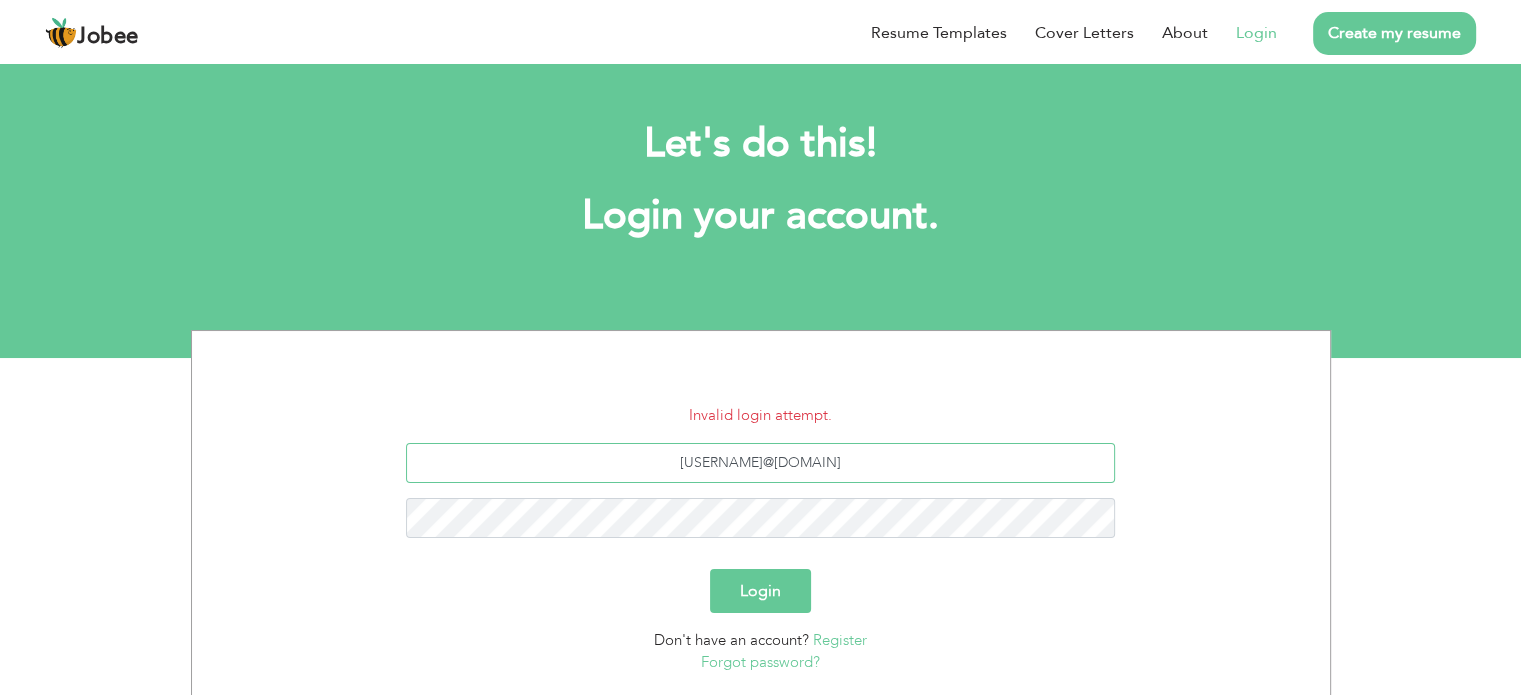 click on "eng.rami98@gmail.com" at bounding box center (760, 463) 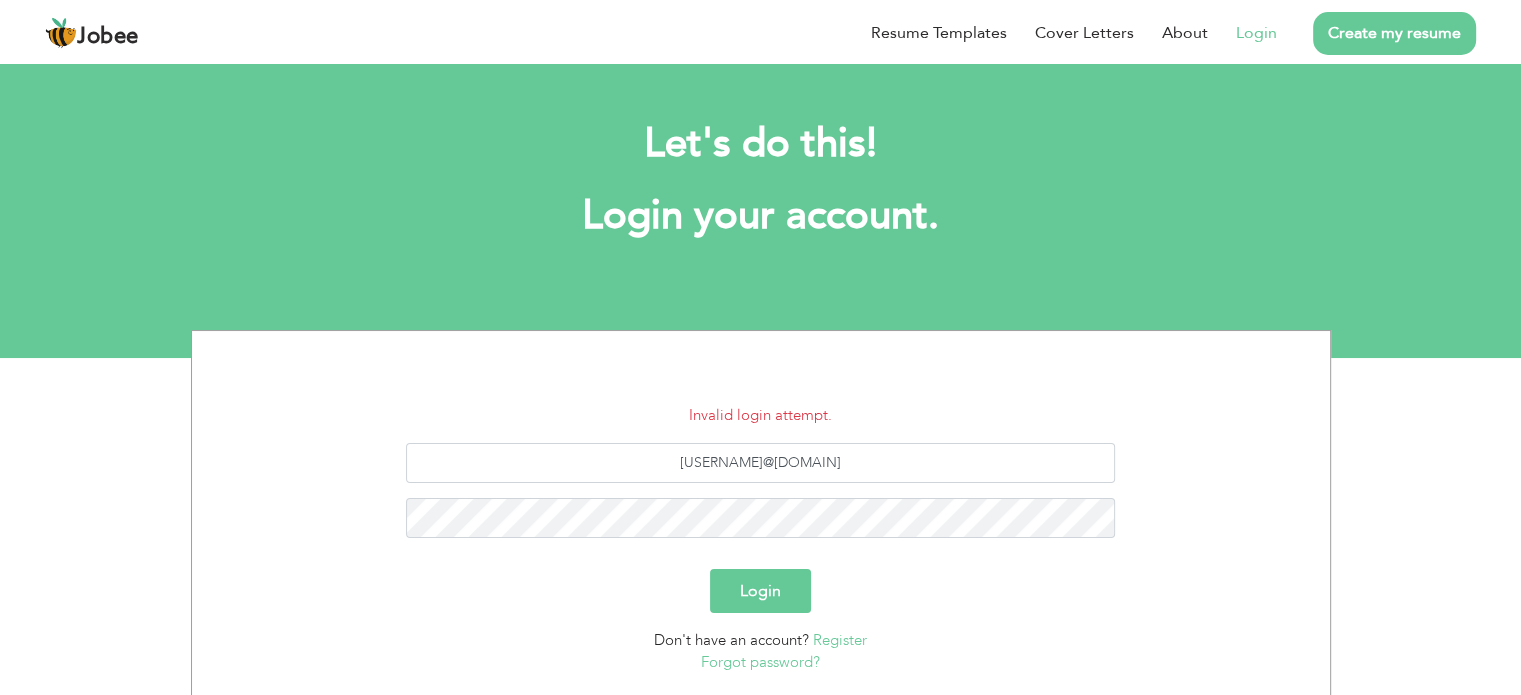 click on "Forgot password?" at bounding box center (760, 662) 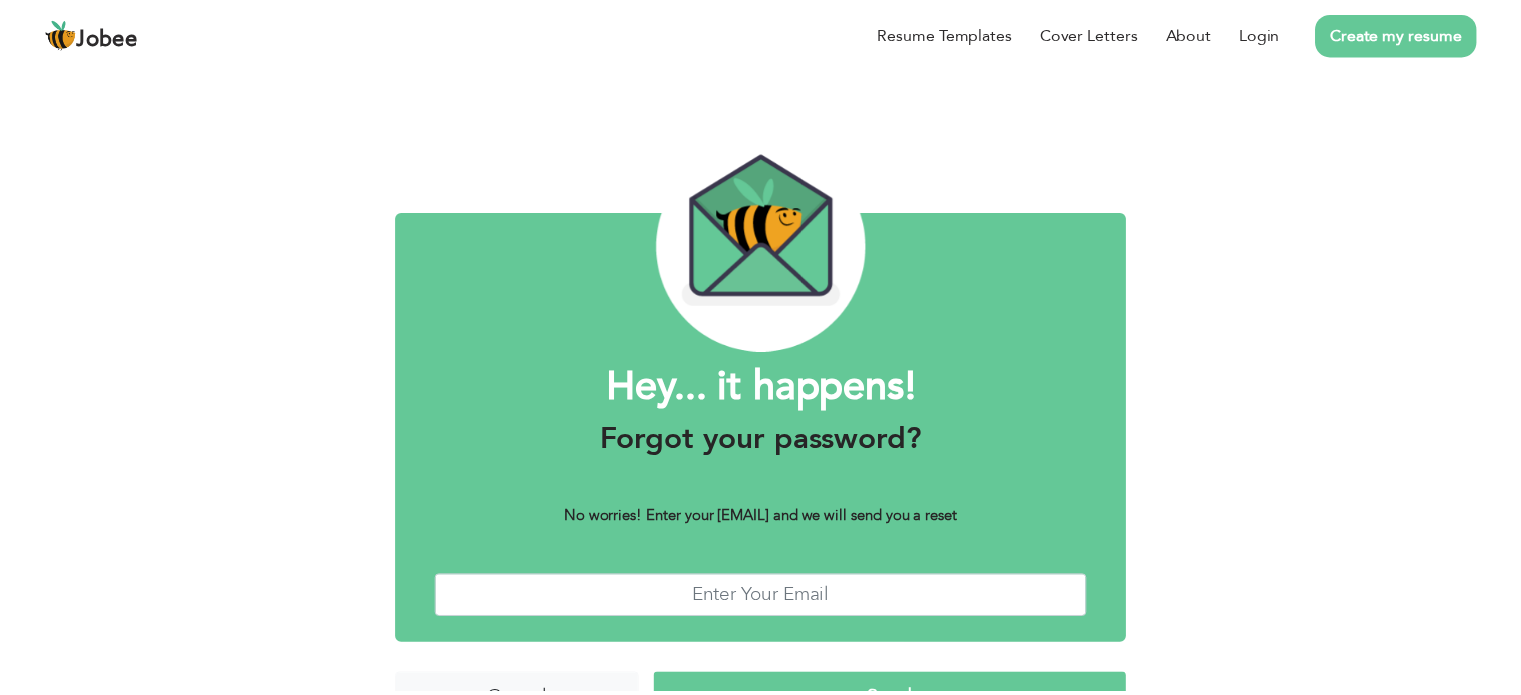 scroll, scrollTop: 0, scrollLeft: 0, axis: both 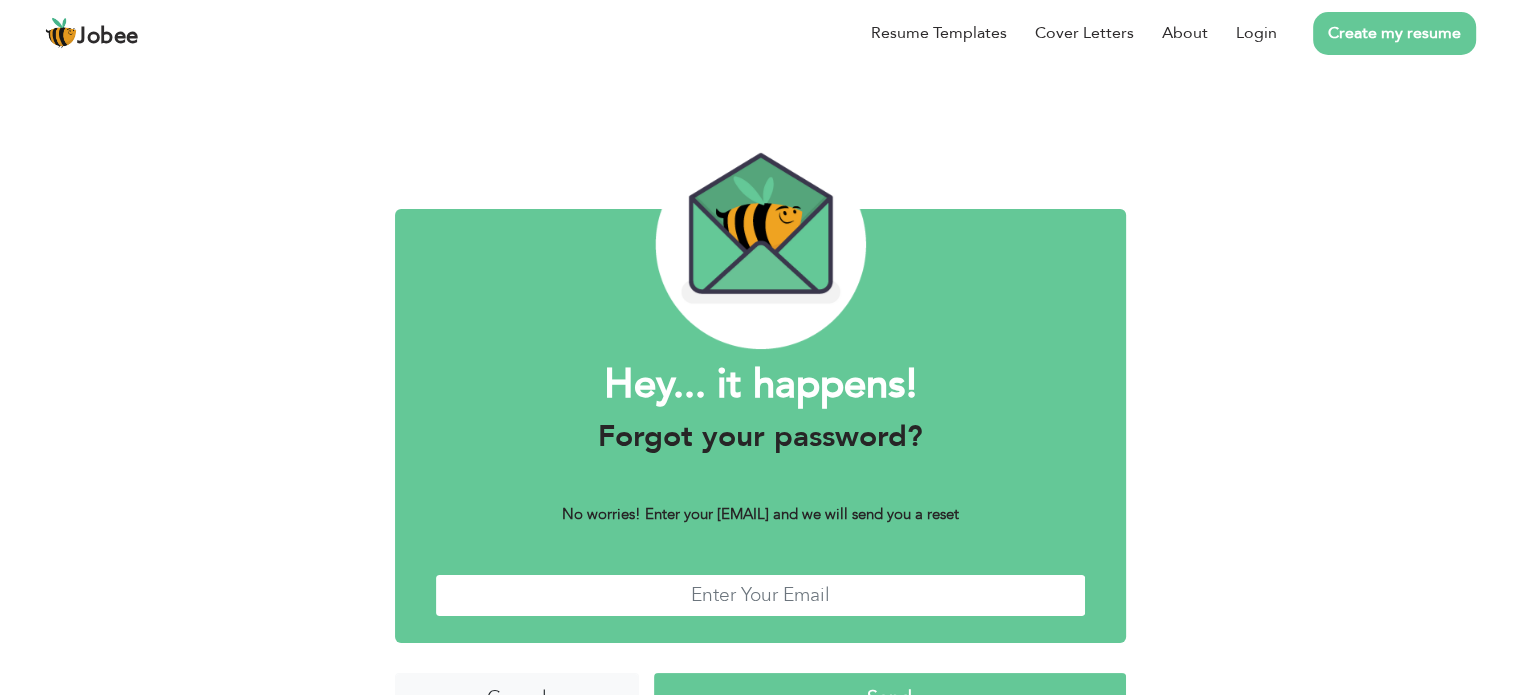 paste on "eng.rami98@g" 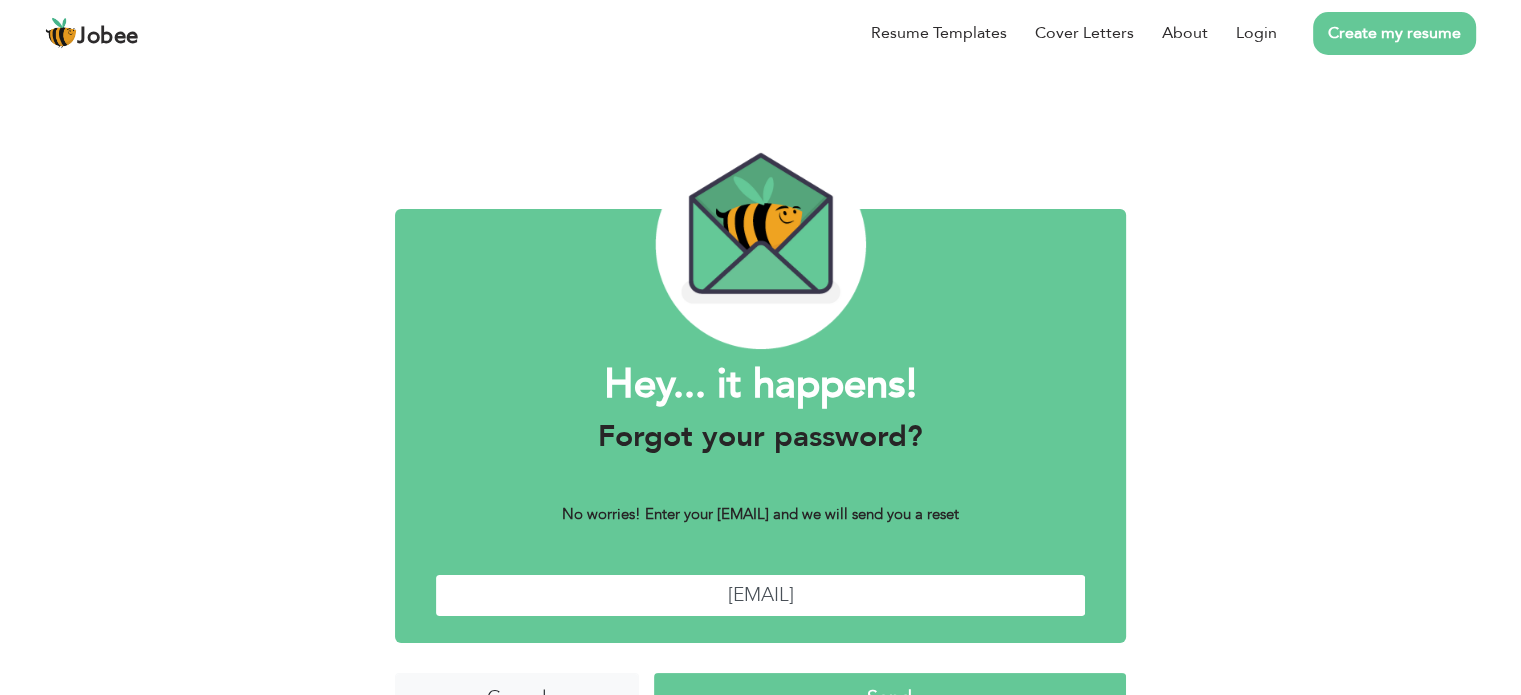 click on "eng.rami98@g" at bounding box center [760, 595] 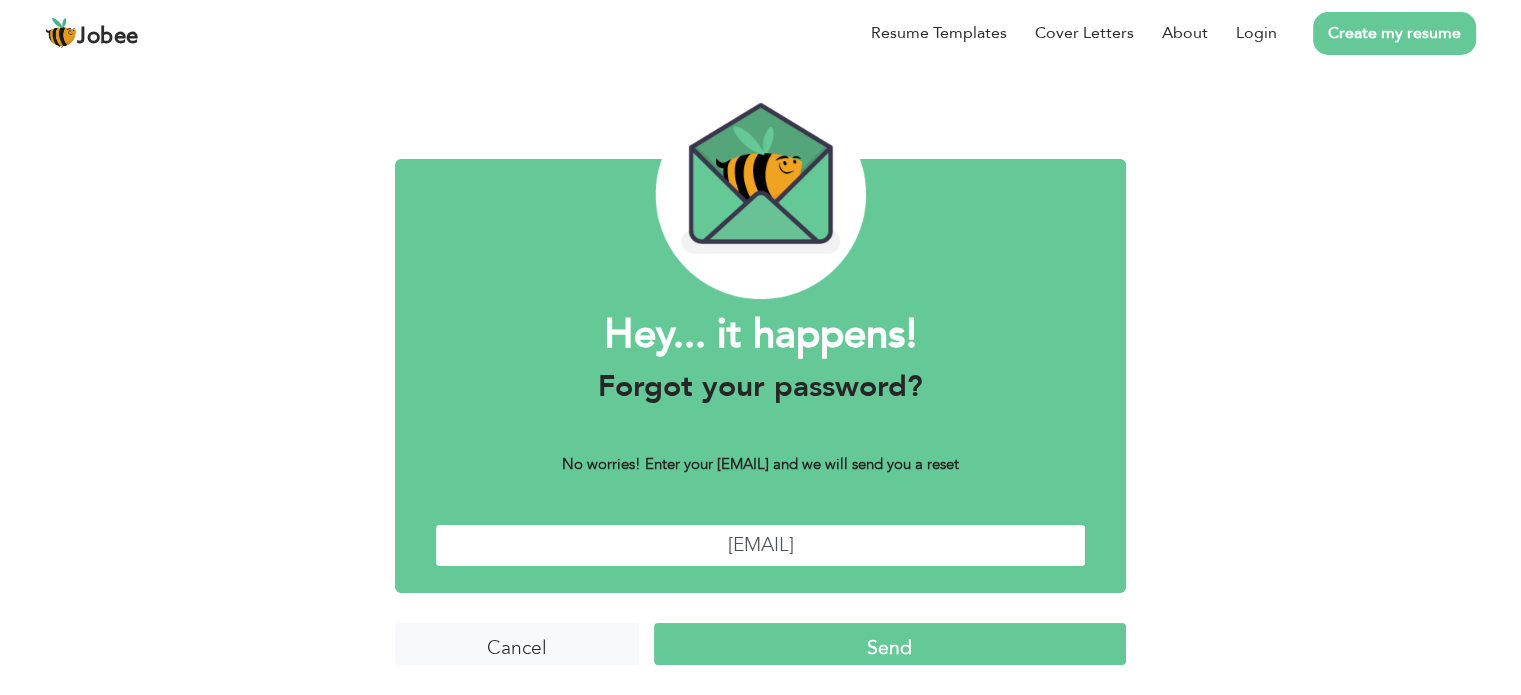type on "[USERNAME]@[DOMAIN]" 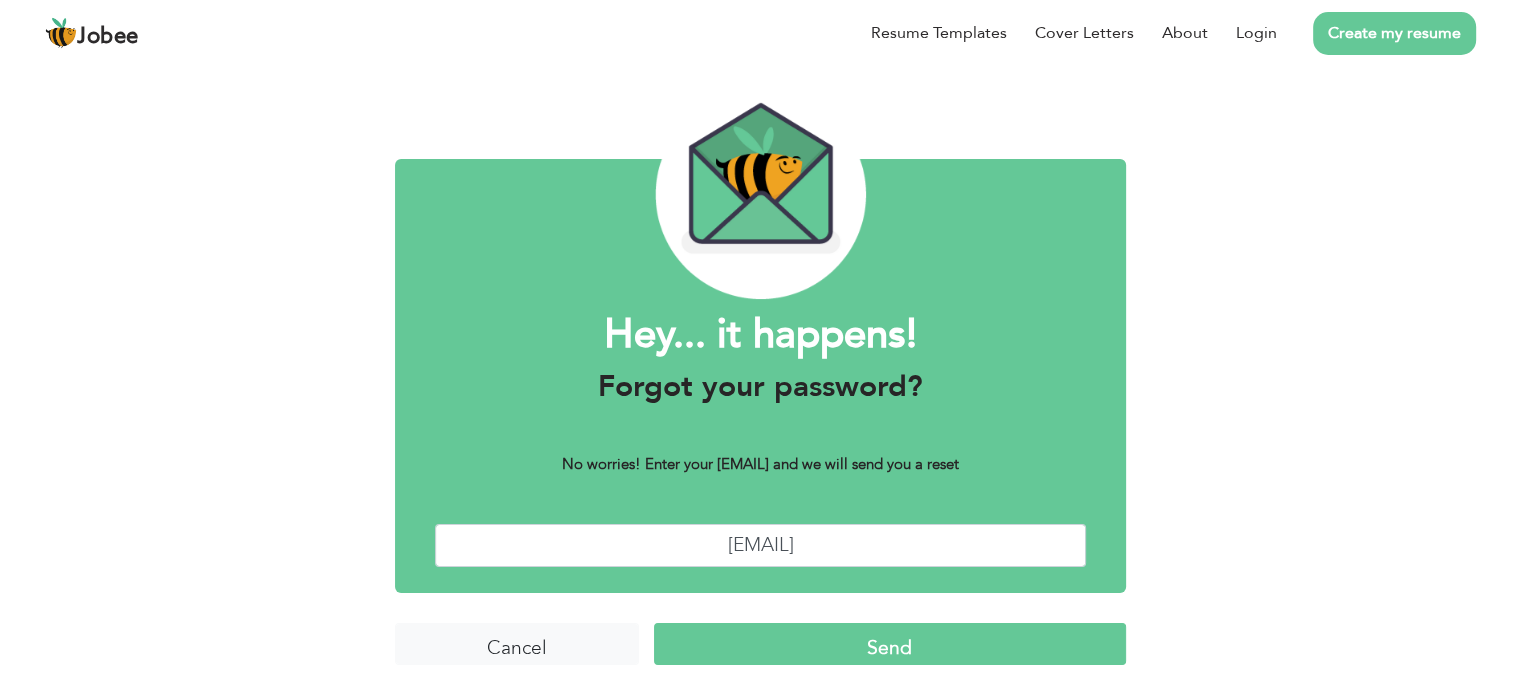 click on "Send" at bounding box center (890, 644) 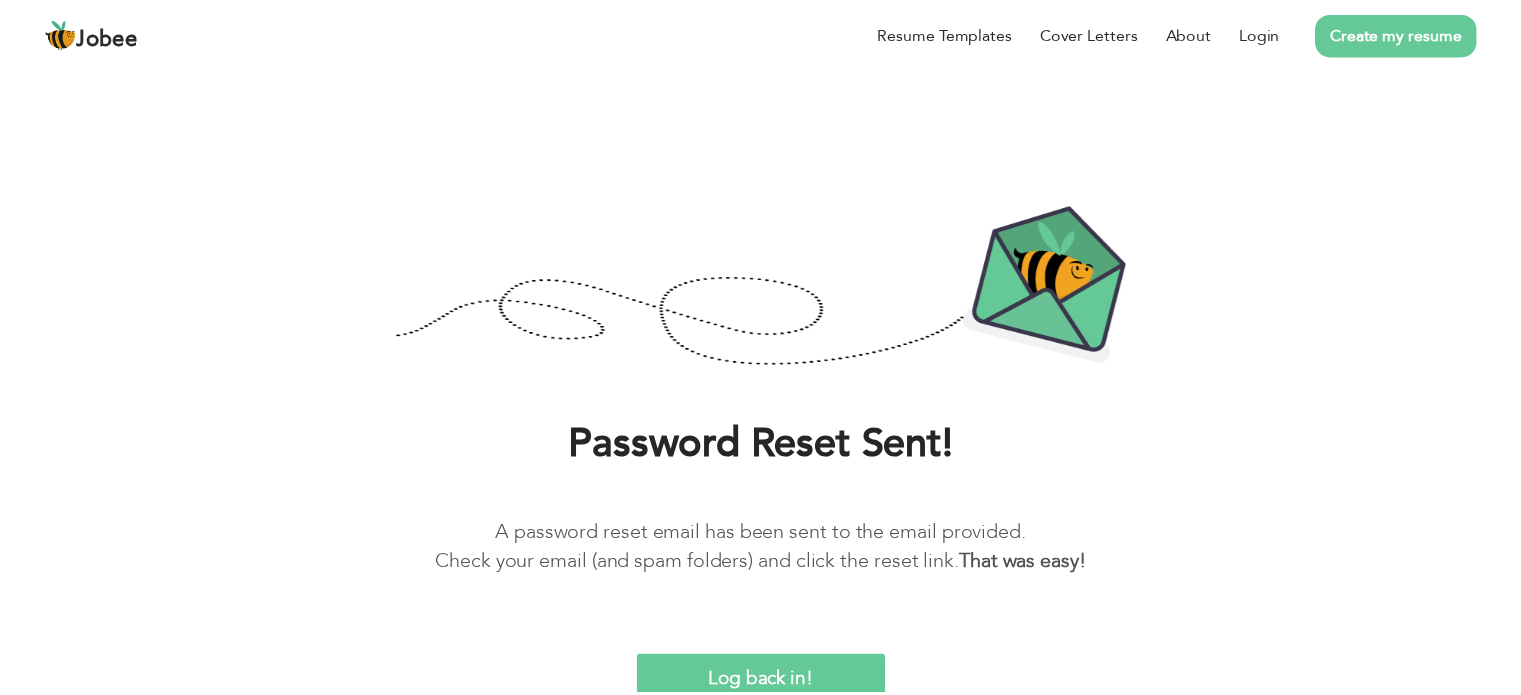 scroll, scrollTop: 0, scrollLeft: 0, axis: both 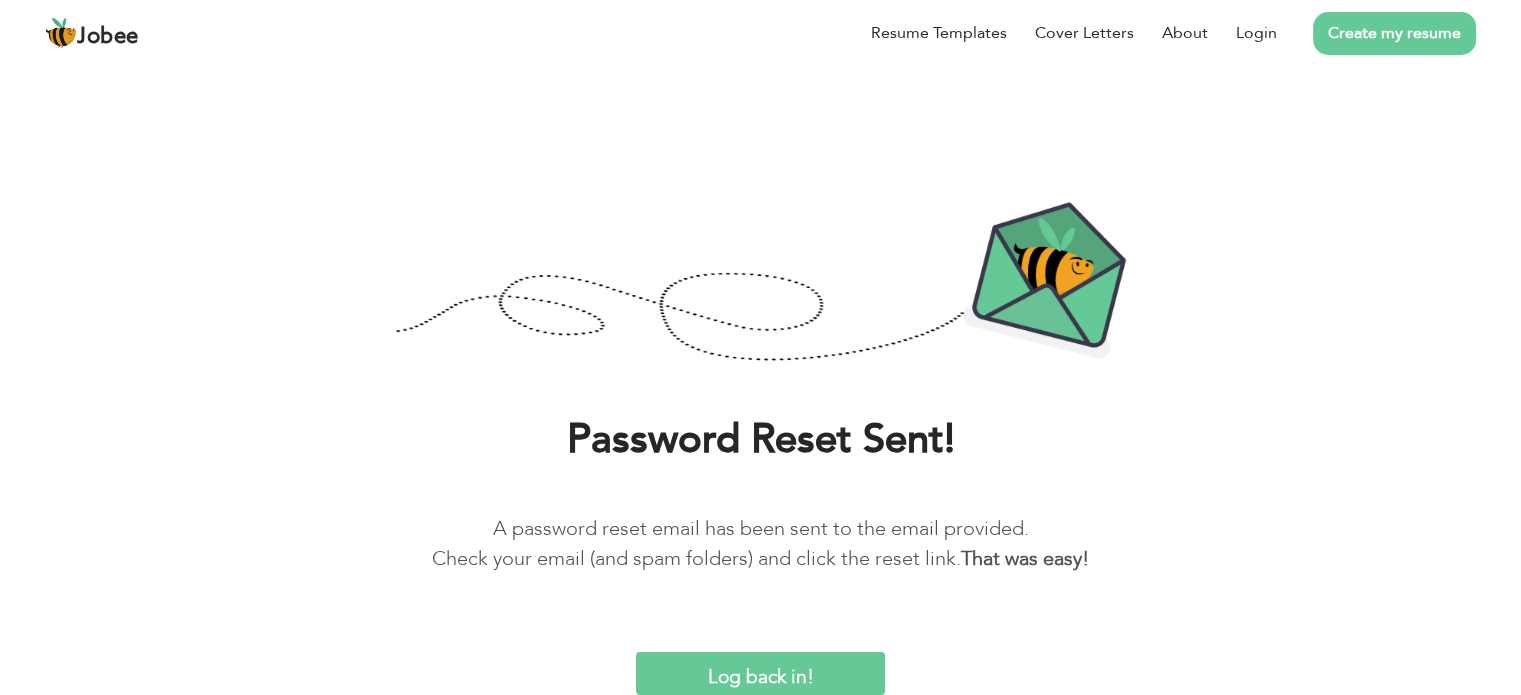 click on "Log back in!" at bounding box center [760, 673] 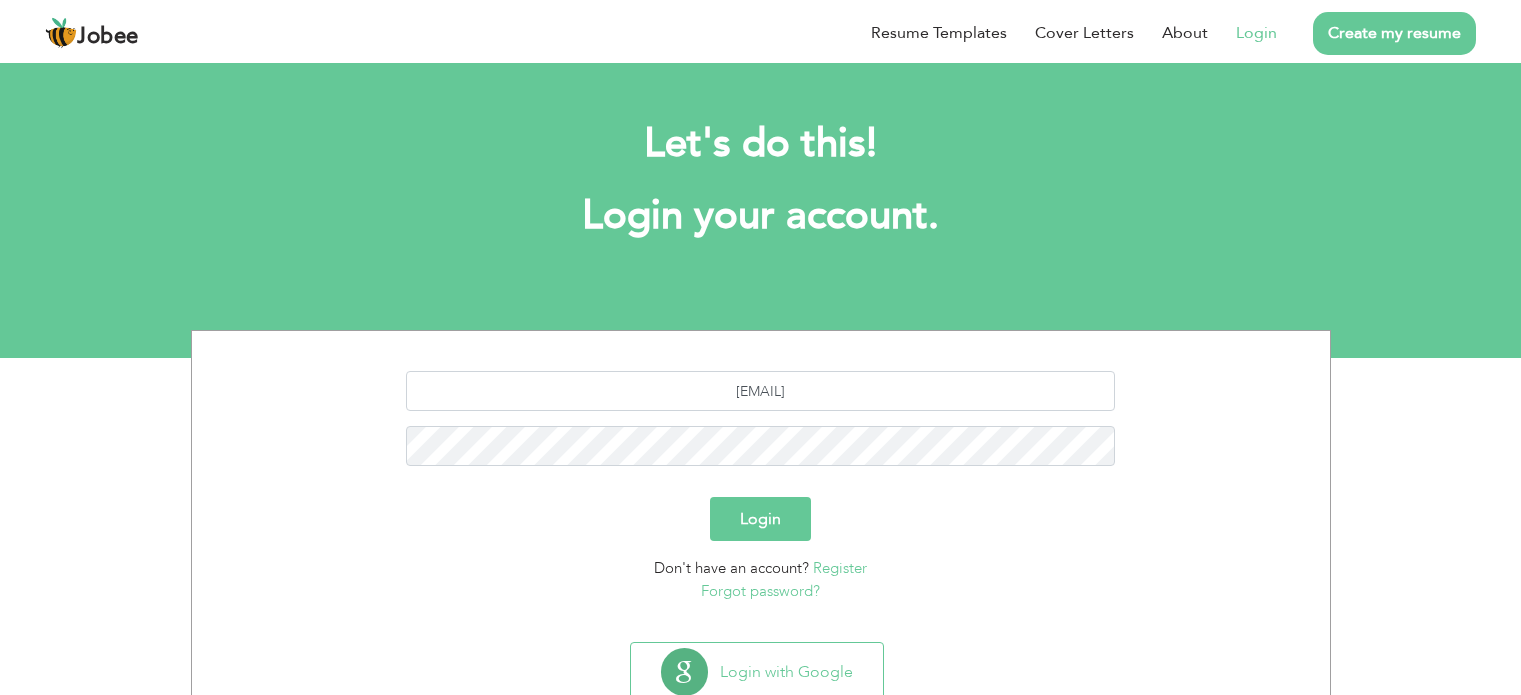 scroll, scrollTop: 0, scrollLeft: 0, axis: both 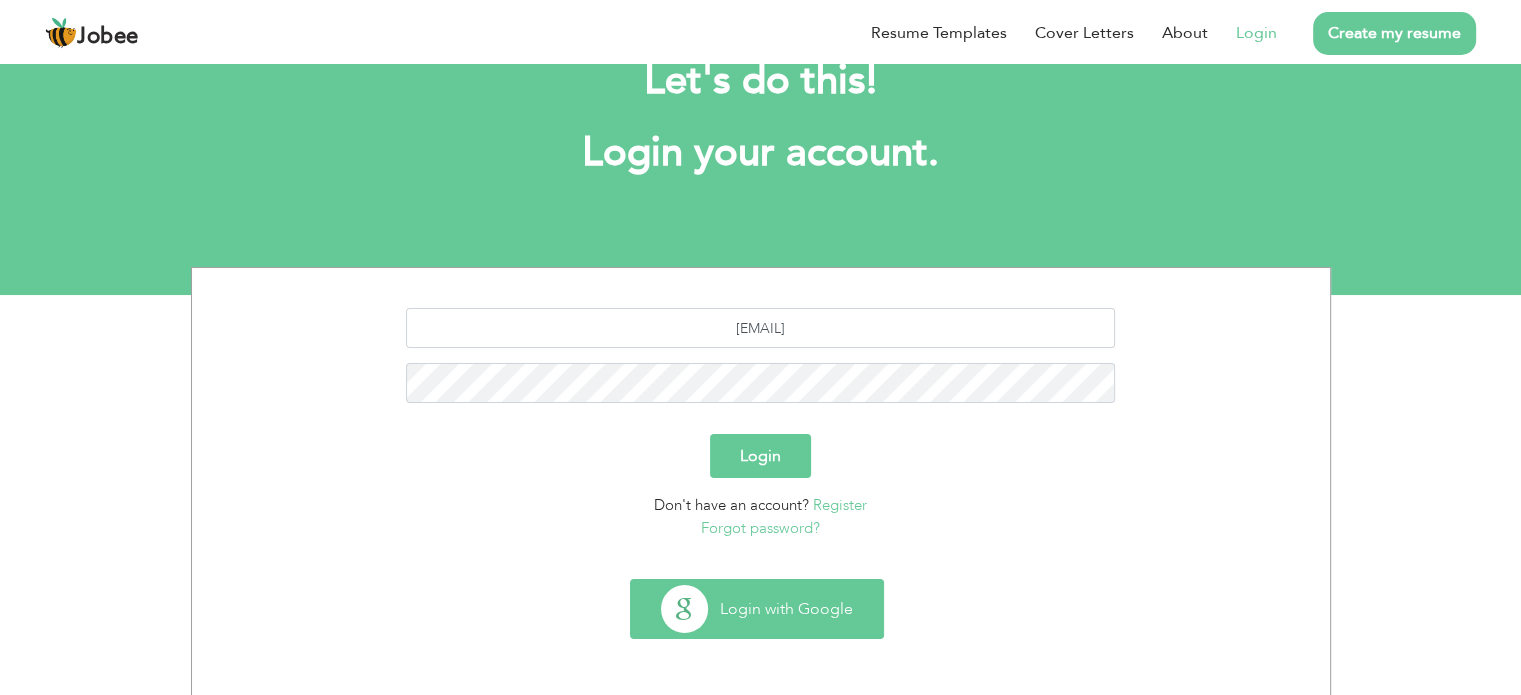 click on "Login with Google" at bounding box center (757, 609) 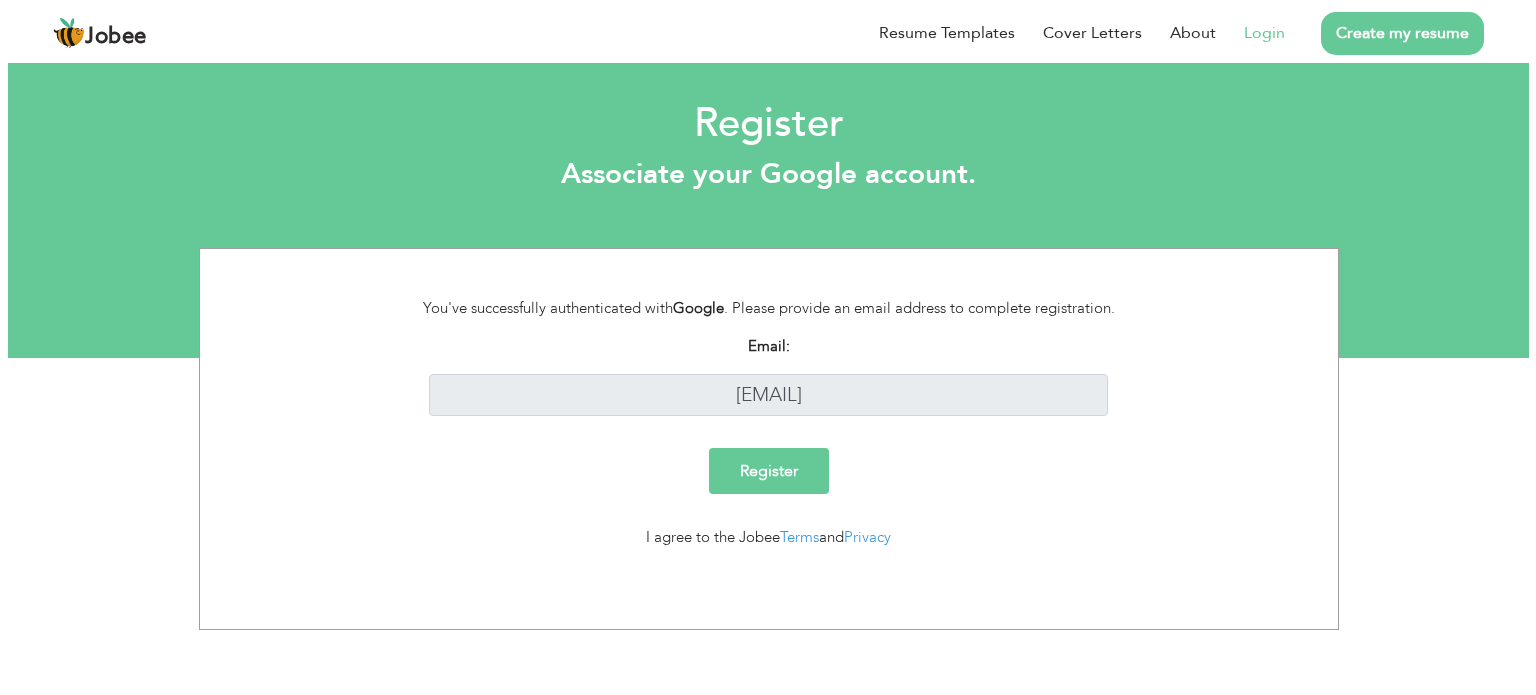 scroll, scrollTop: 0, scrollLeft: 0, axis: both 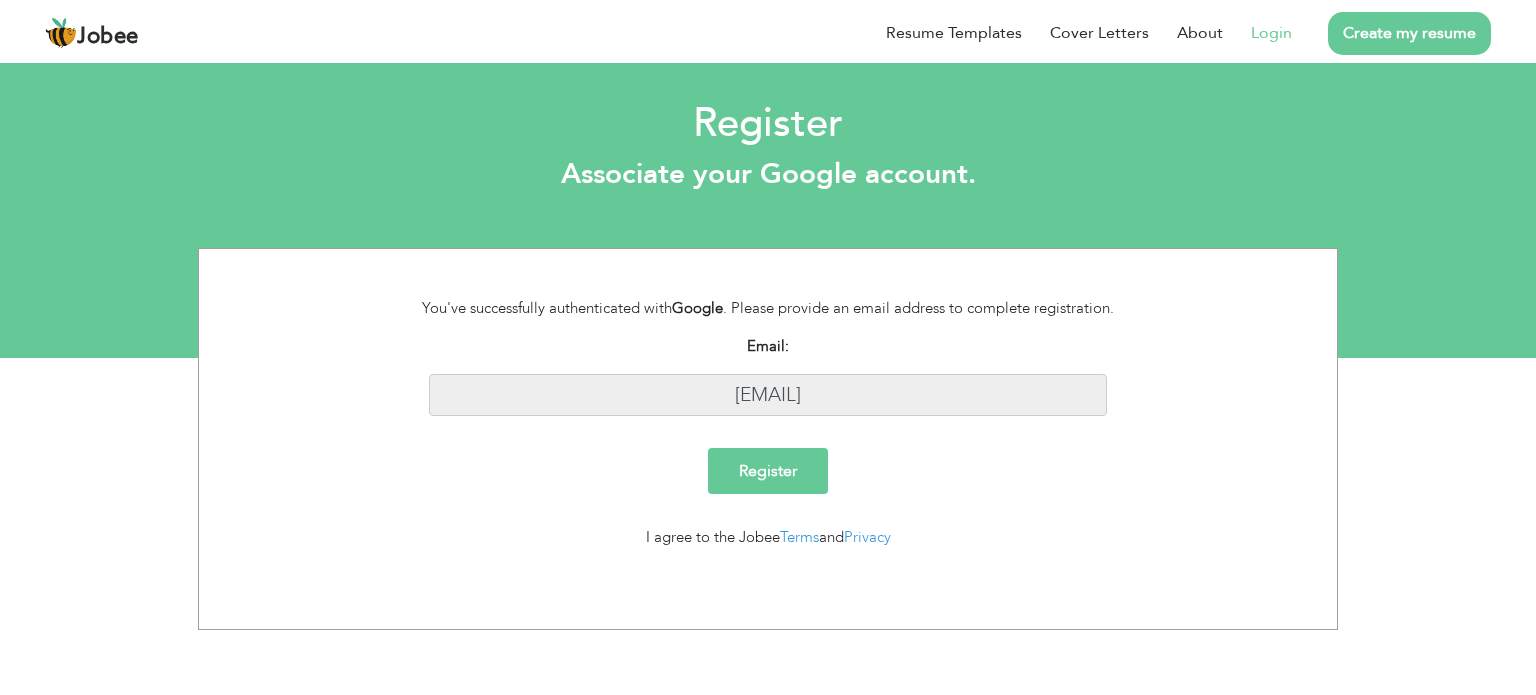 click on "[USERNAME]@[DOMAIN]" at bounding box center [768, 395] 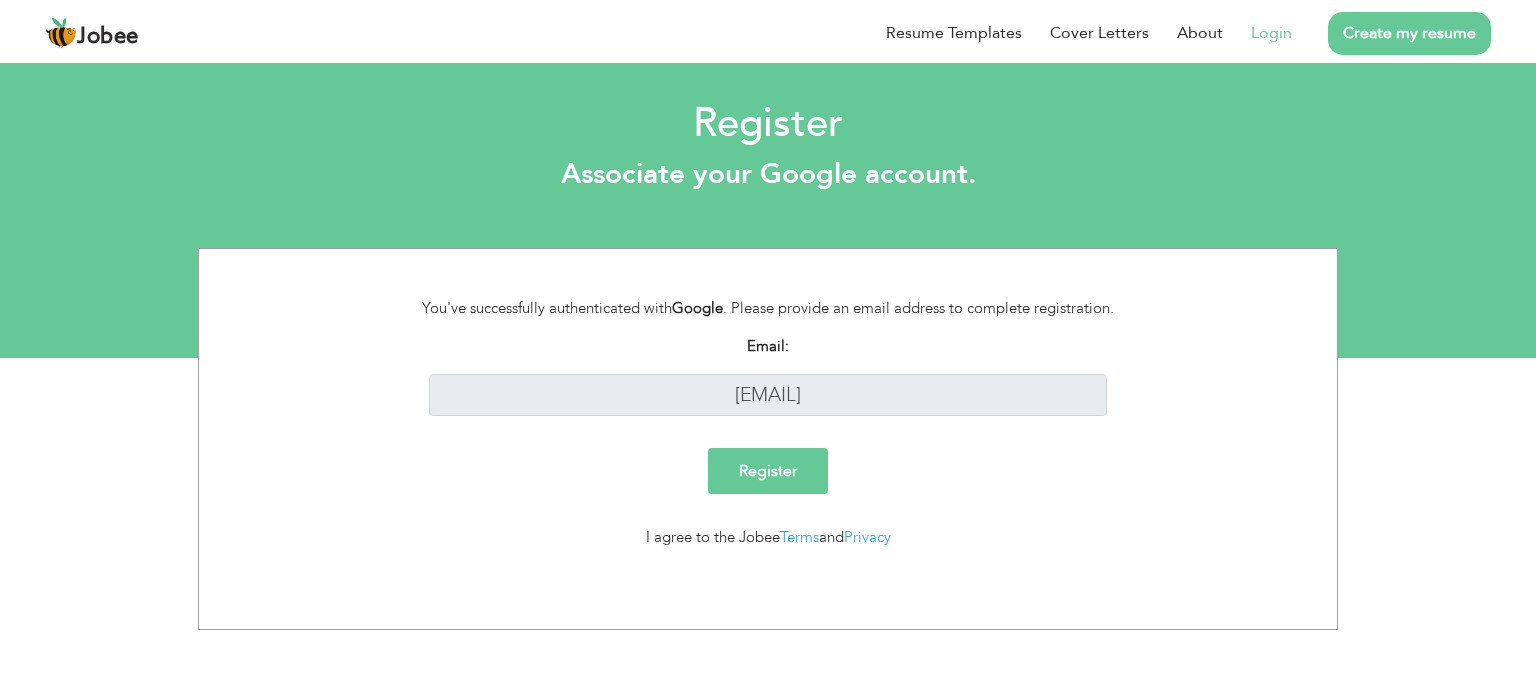 click on "Register" at bounding box center [768, 471] 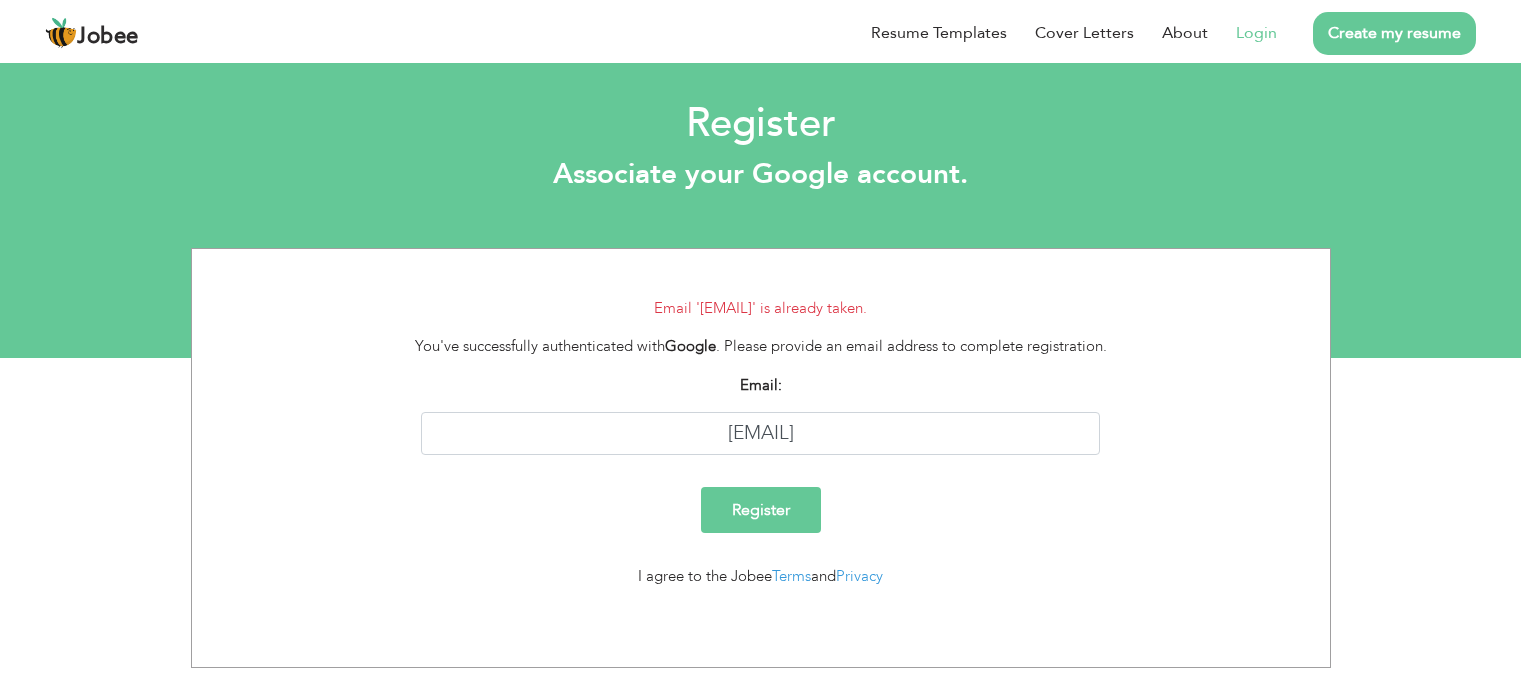 scroll, scrollTop: 0, scrollLeft: 0, axis: both 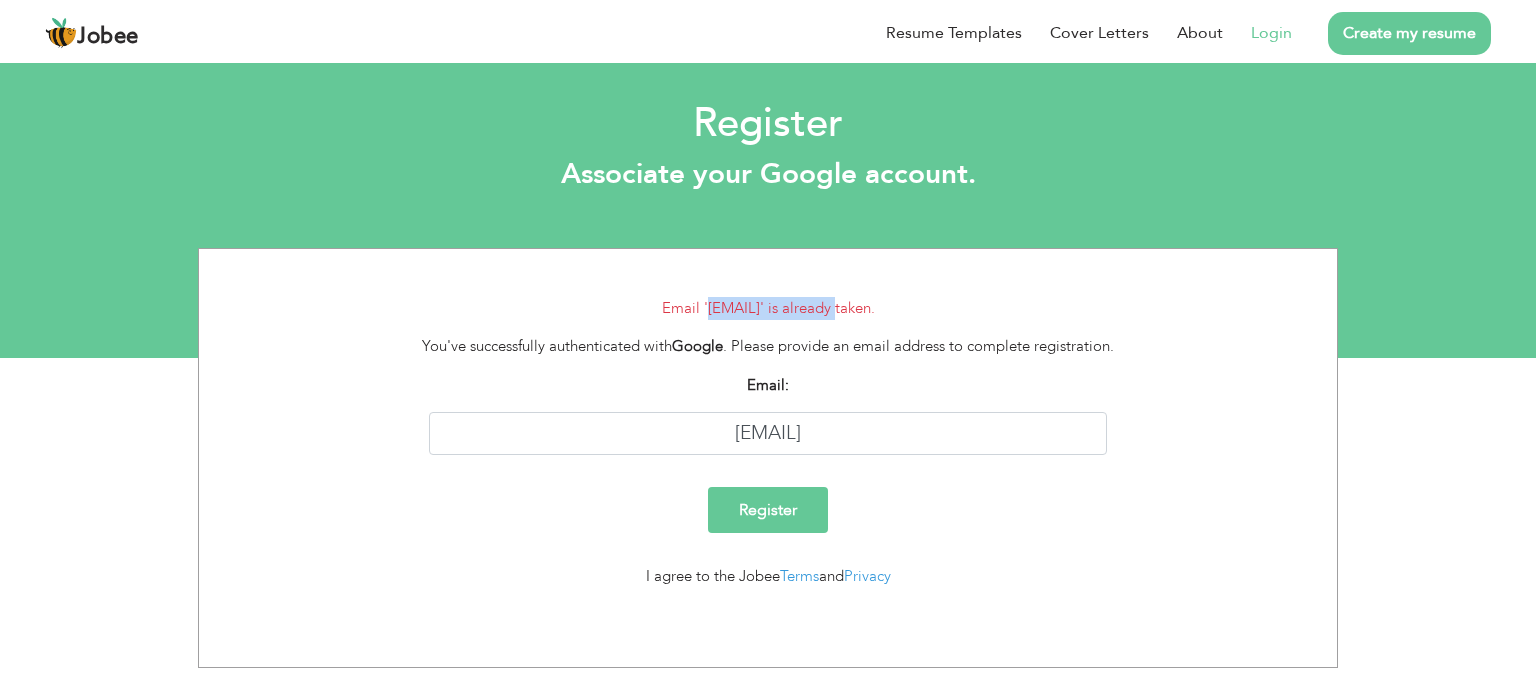 drag, startPoint x: 656, startPoint y: 307, endPoint x: 809, endPoint y: 303, distance: 153.05228 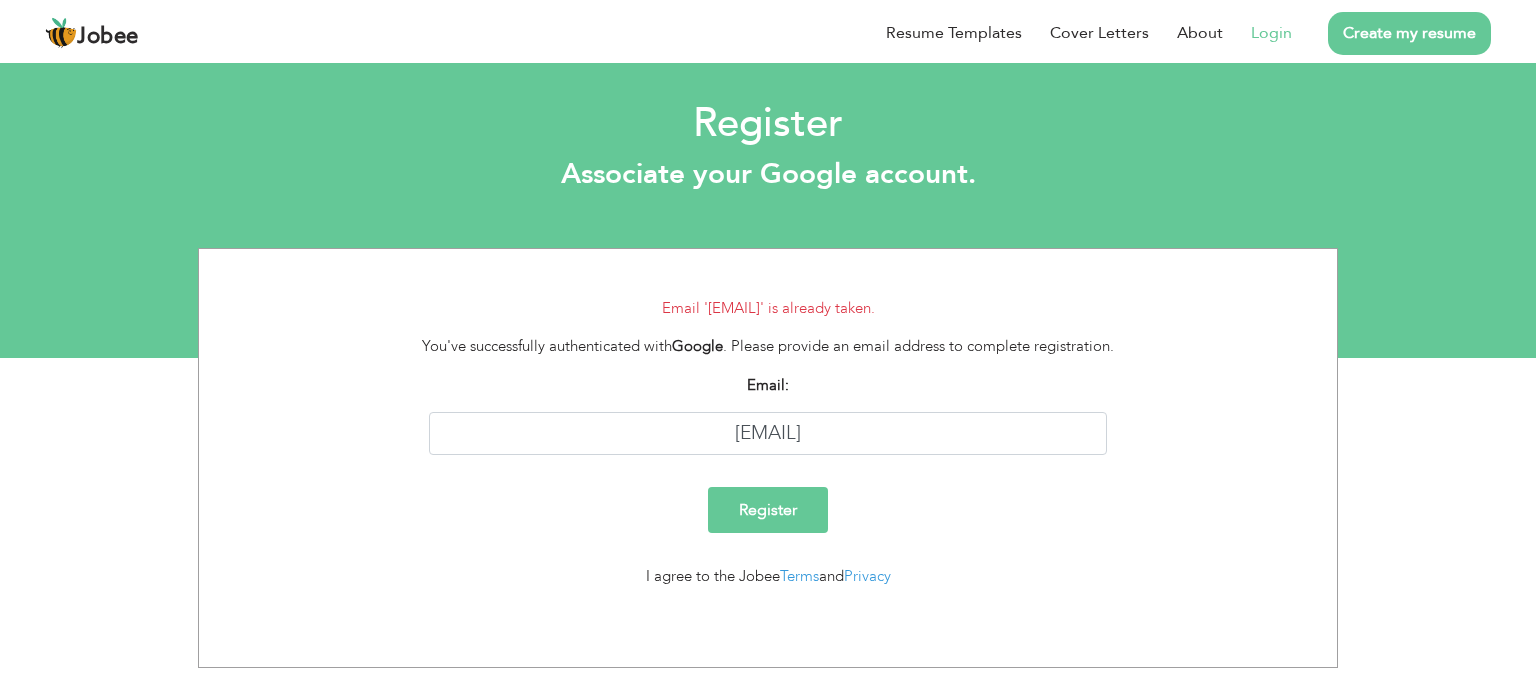 click on "Login" at bounding box center [1257, 33] 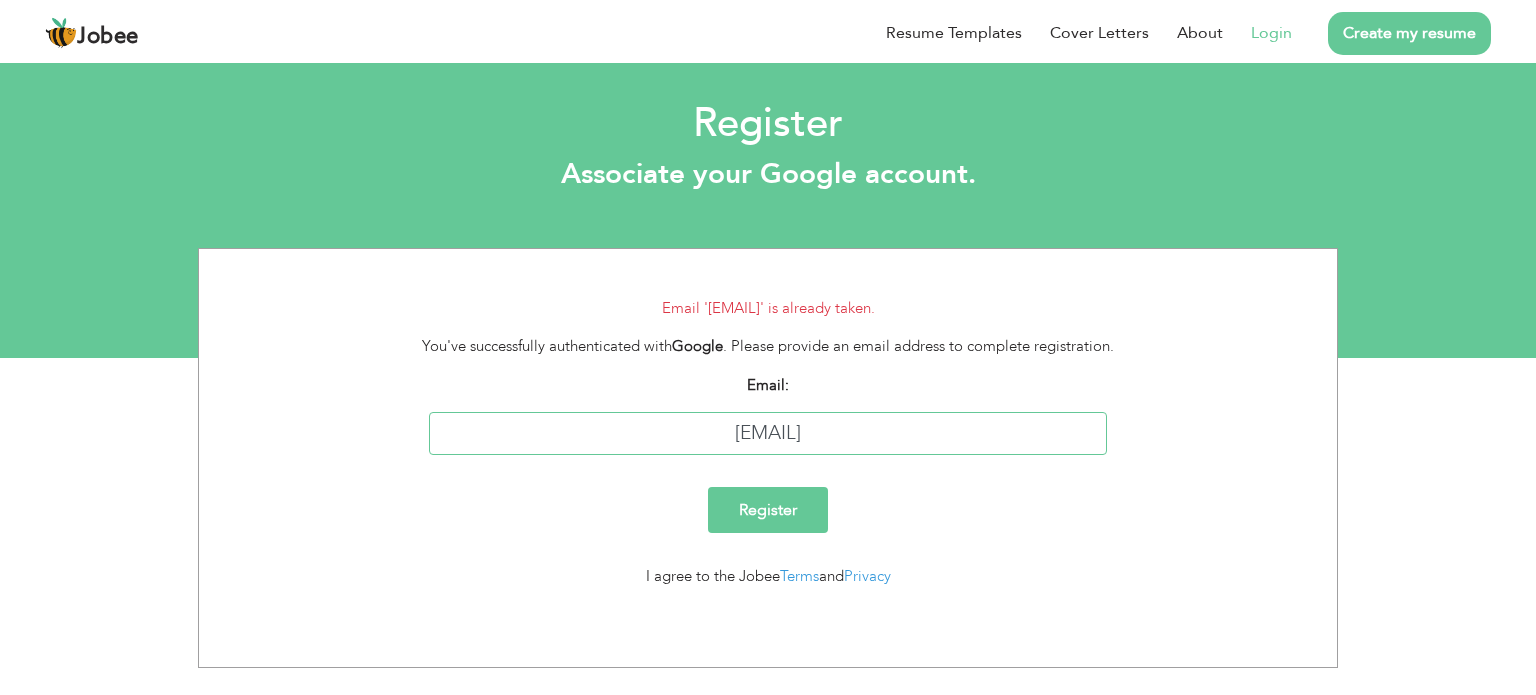 click on "[USERNAME]@[DOMAIN]" at bounding box center (768, 433) 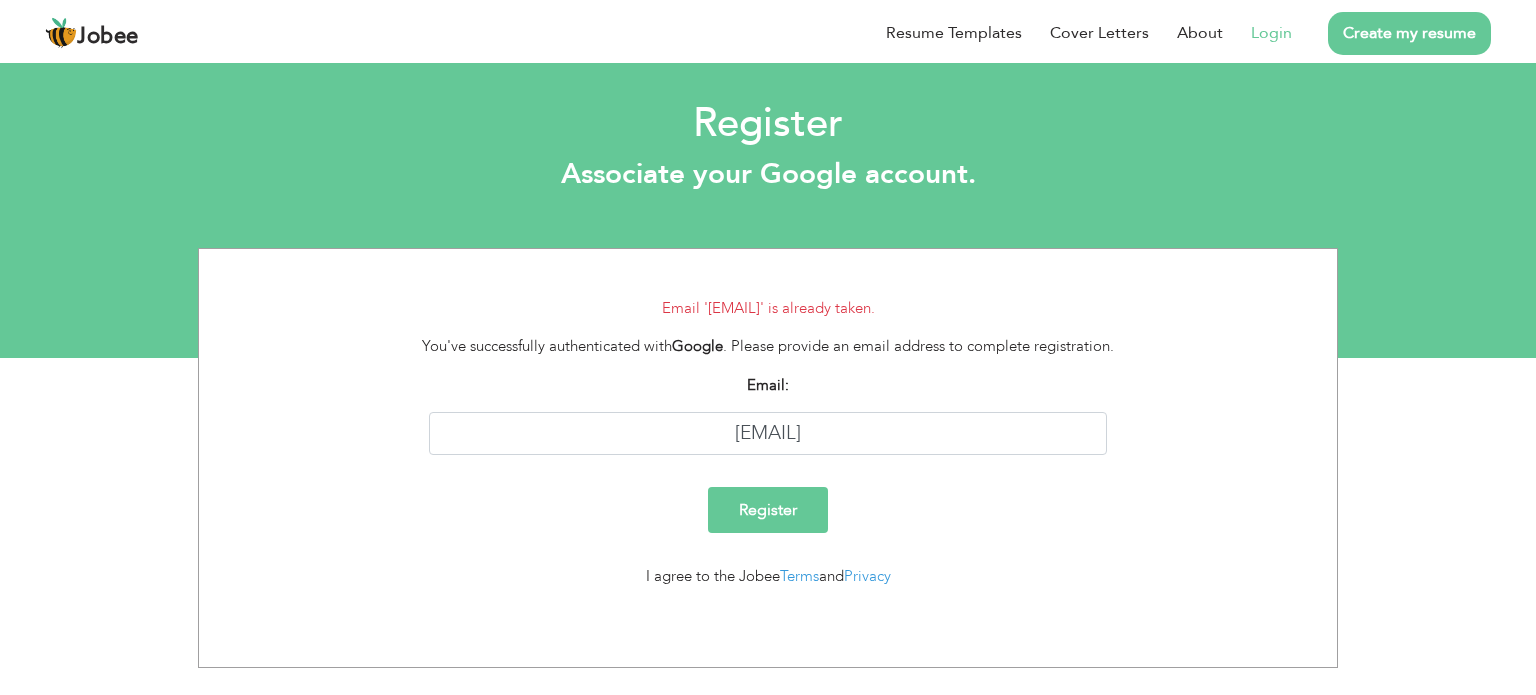 click on "Login" at bounding box center (1271, 33) 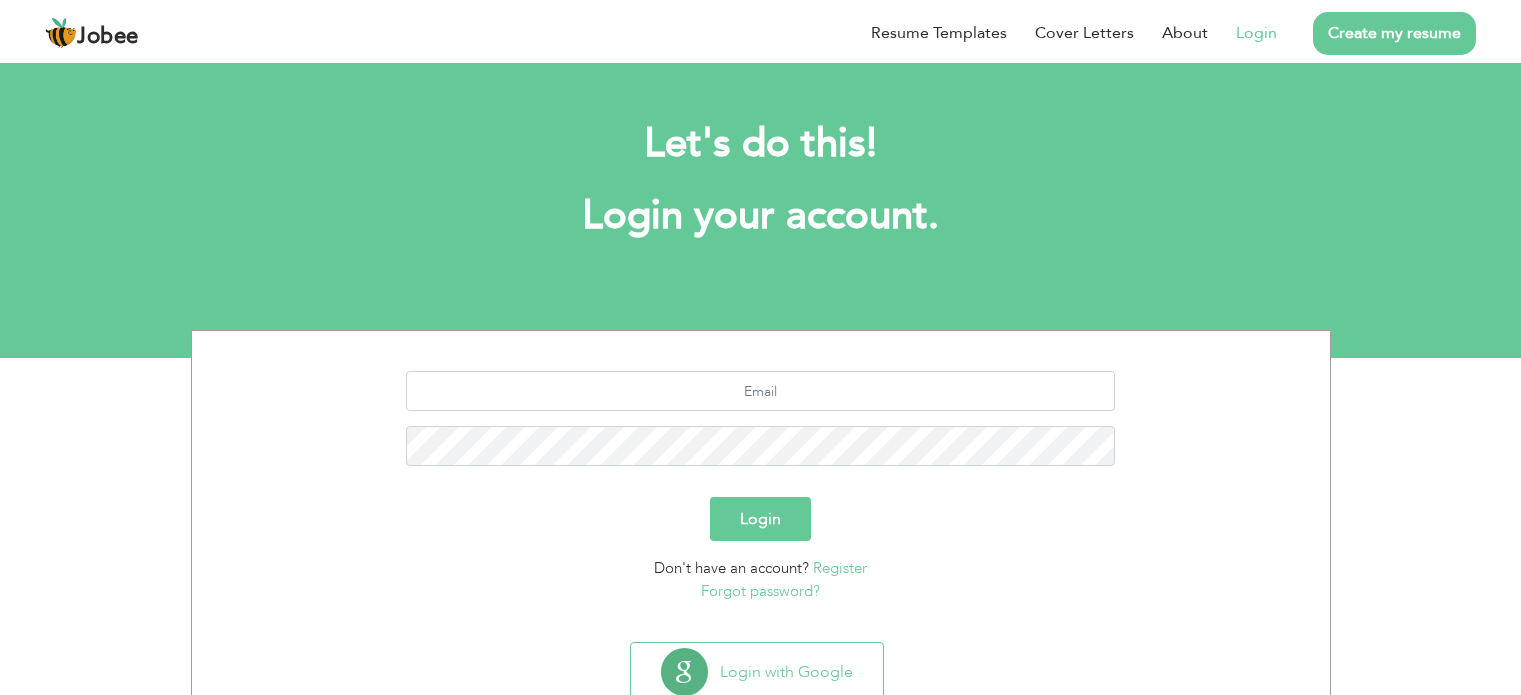 scroll, scrollTop: 0, scrollLeft: 0, axis: both 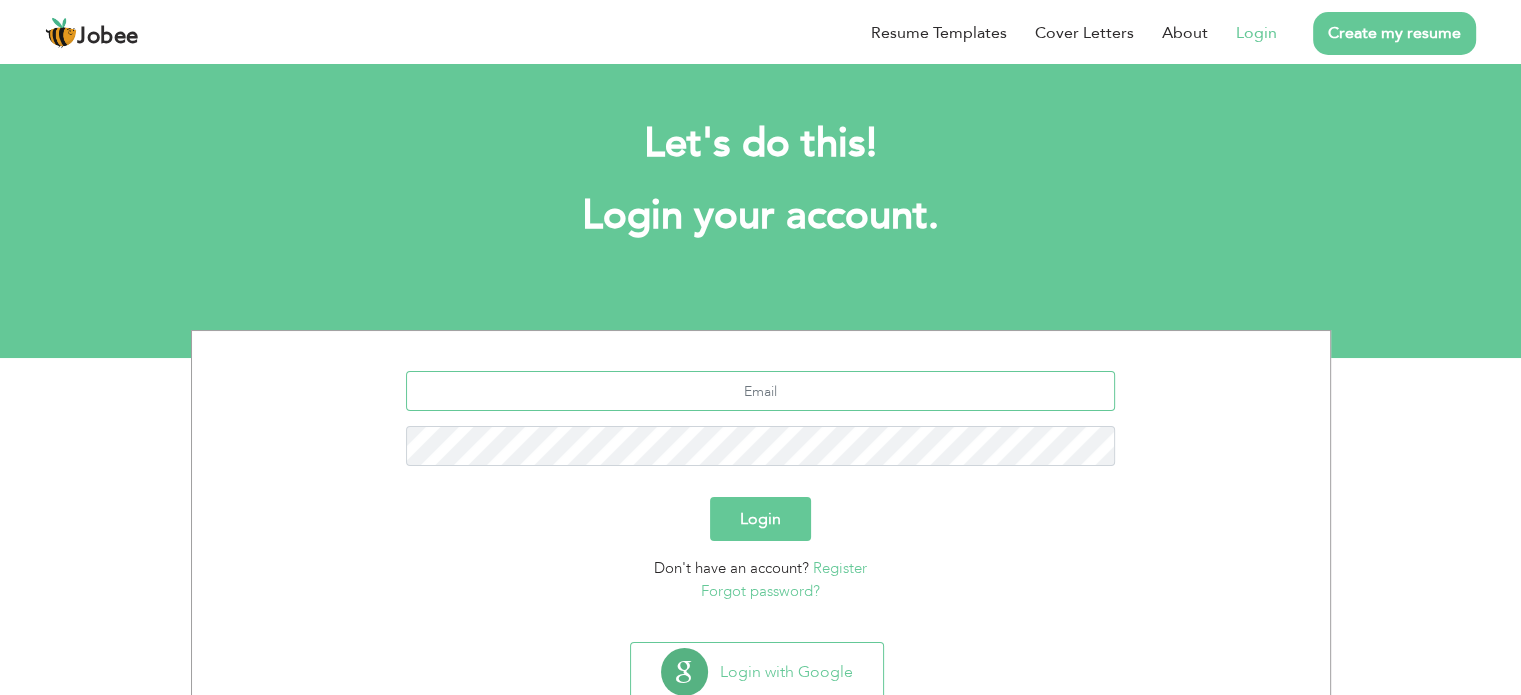 click at bounding box center [760, 391] 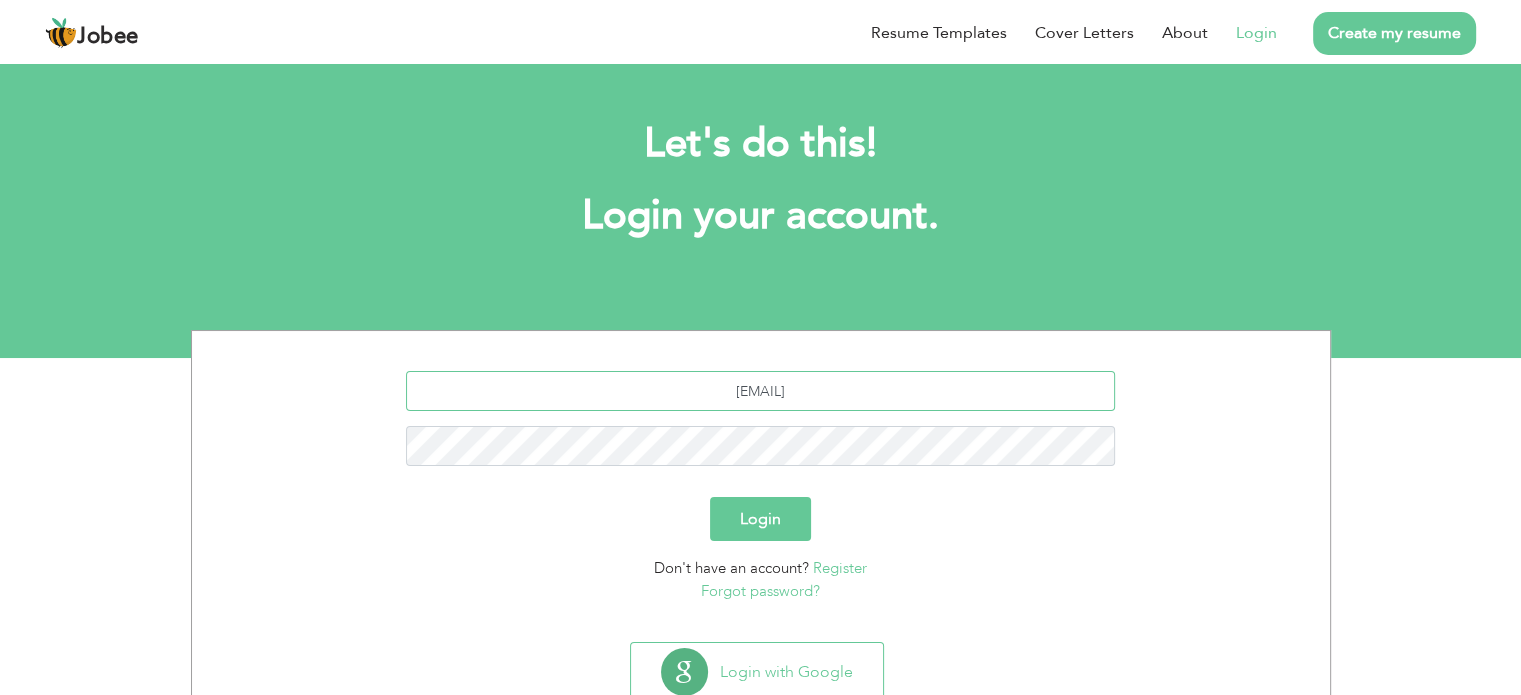 type on "[EMAIL]" 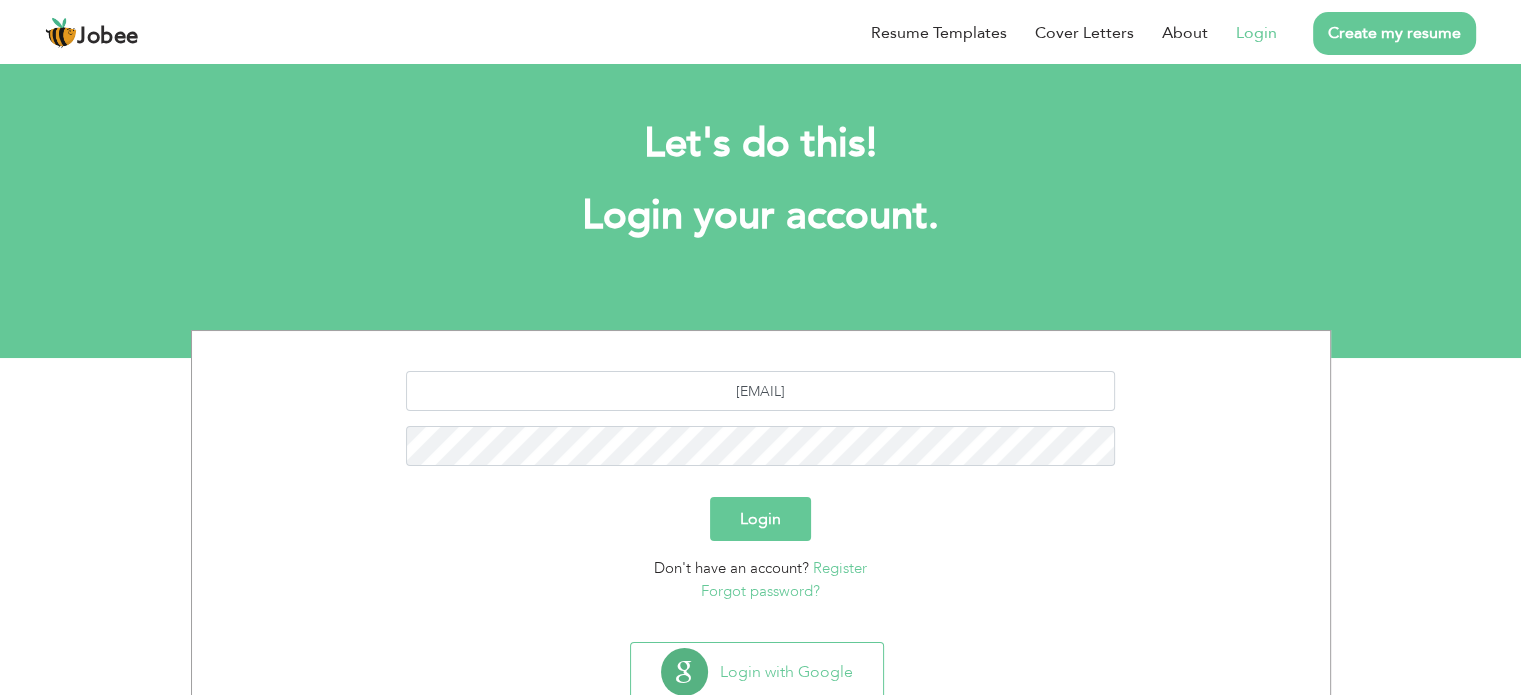 click on "Forgot password?" at bounding box center [760, 591] 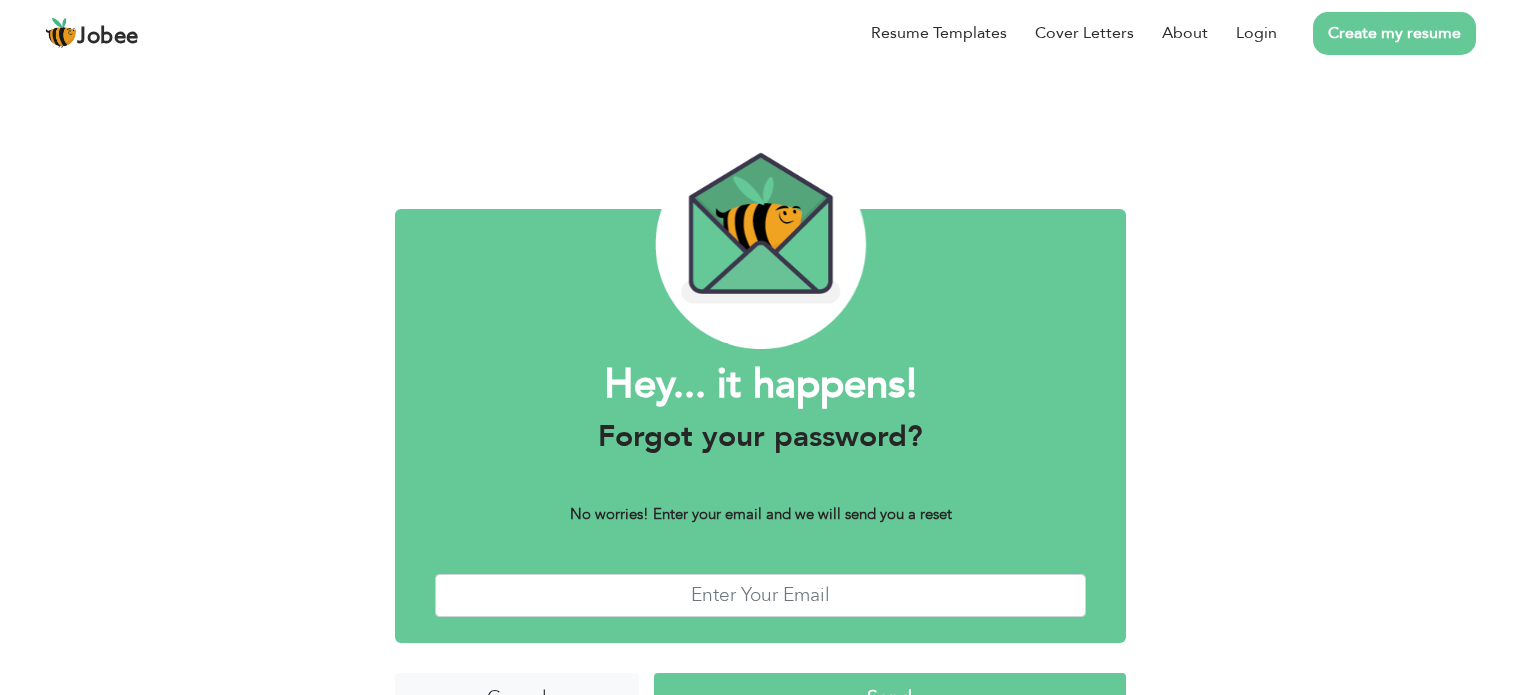scroll, scrollTop: 0, scrollLeft: 0, axis: both 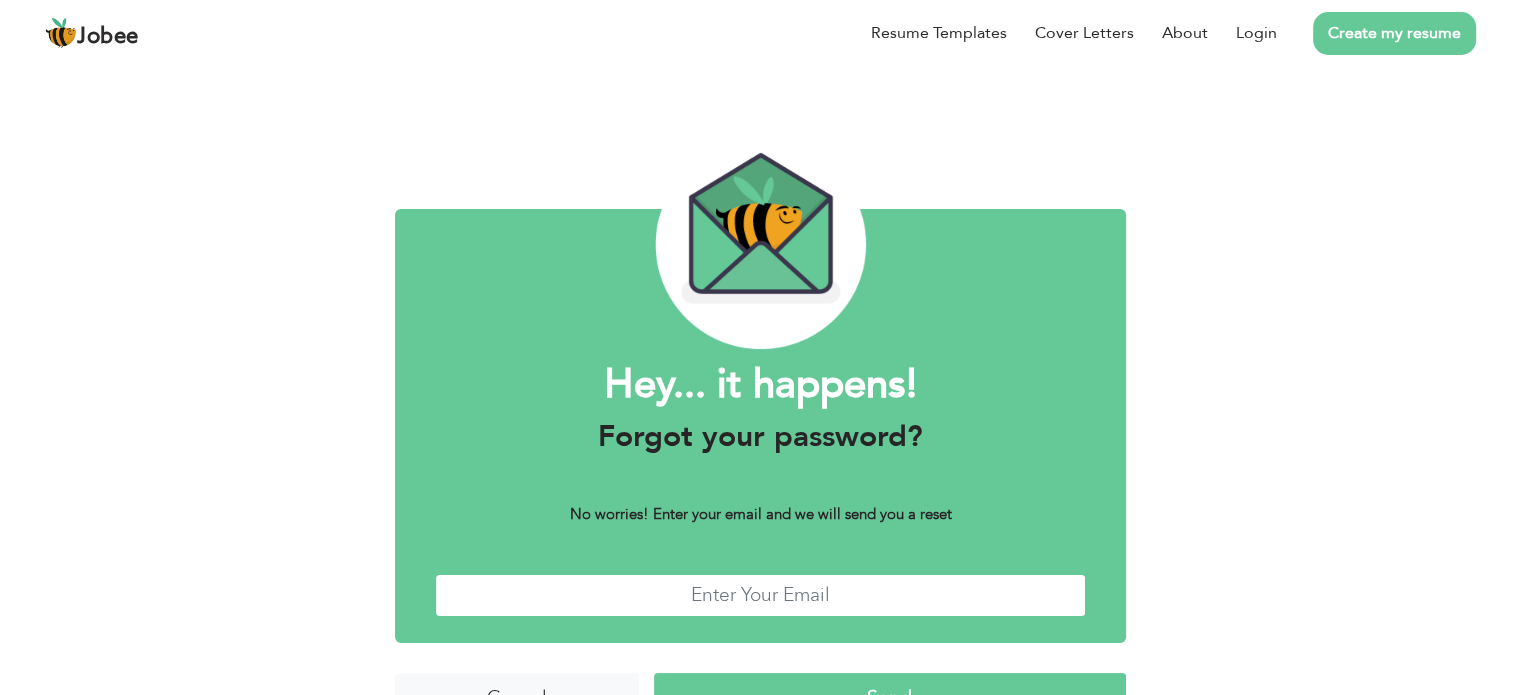 click at bounding box center (760, 595) 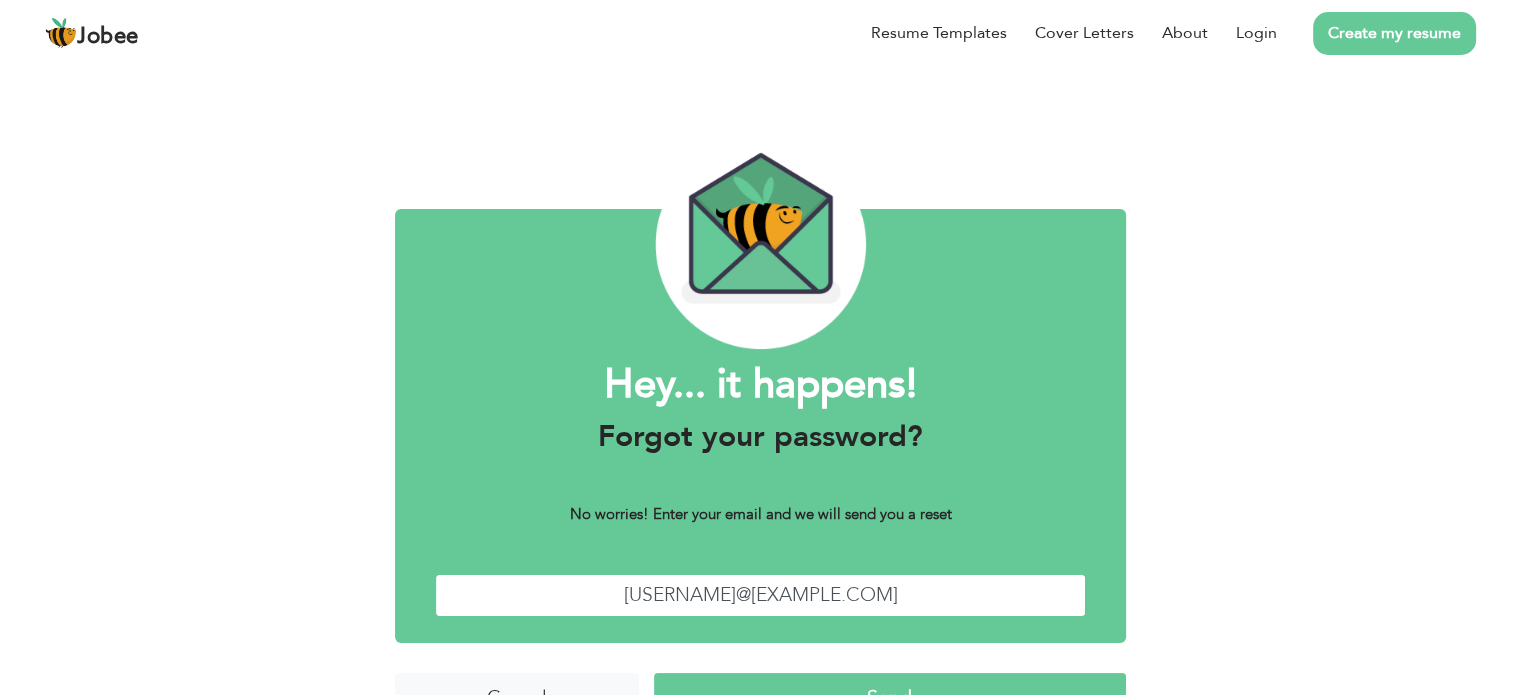 scroll, scrollTop: 50, scrollLeft: 0, axis: vertical 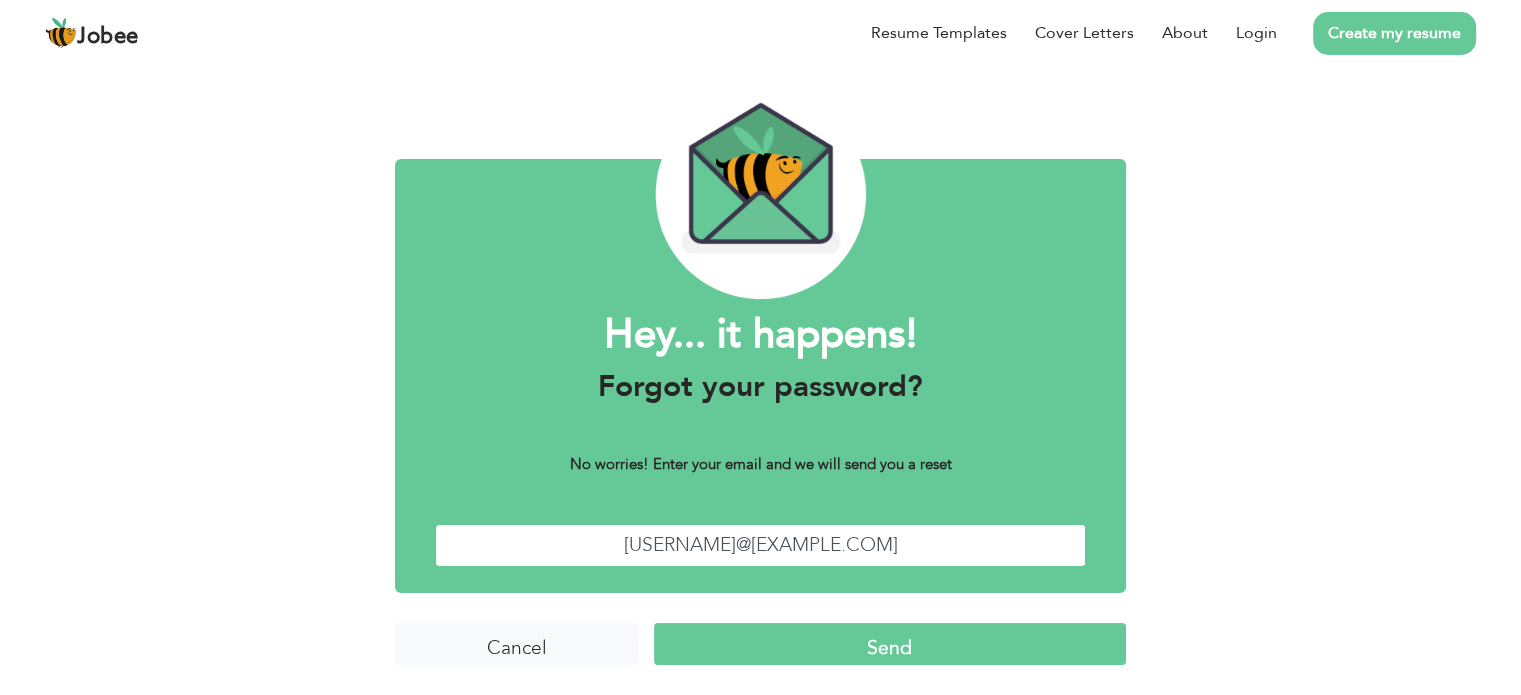 type on "[USERNAME]@[EXAMPLE.COM]" 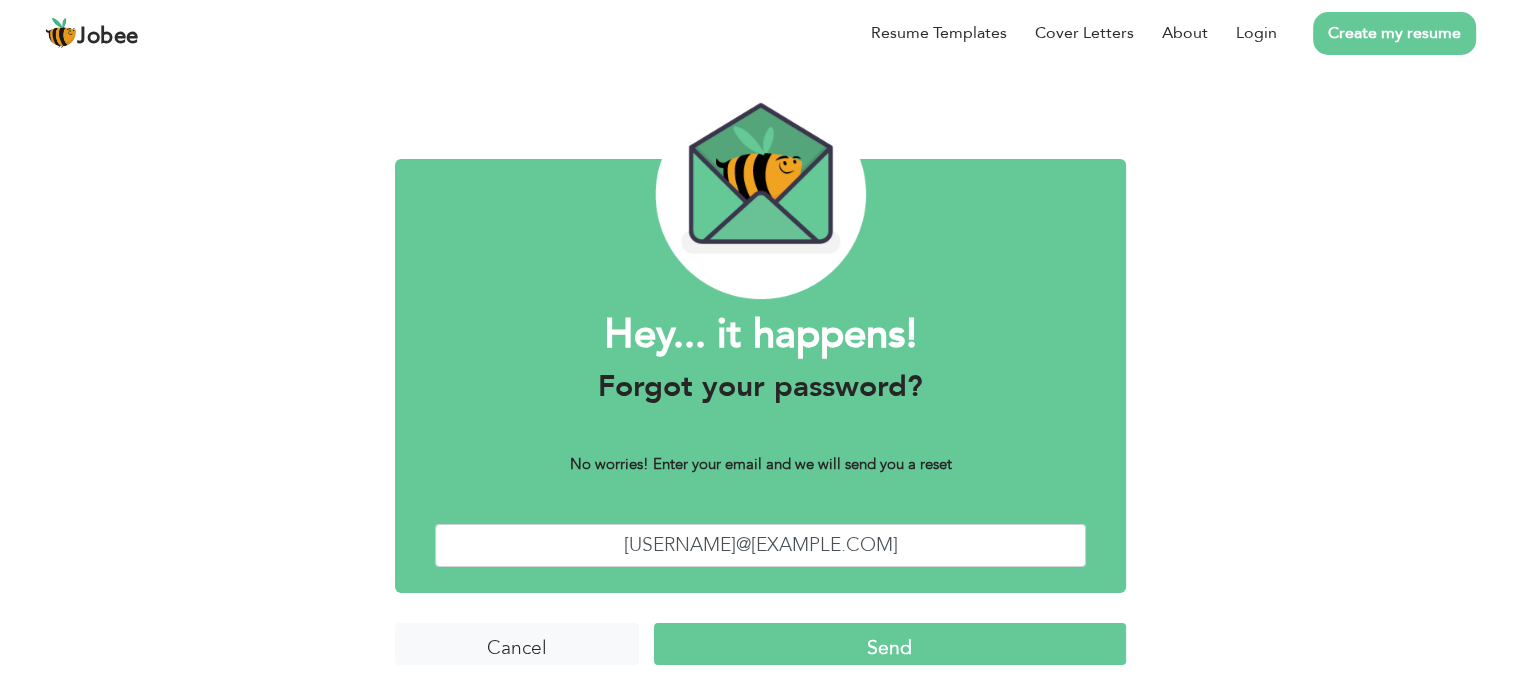 click on "Send" at bounding box center [890, 644] 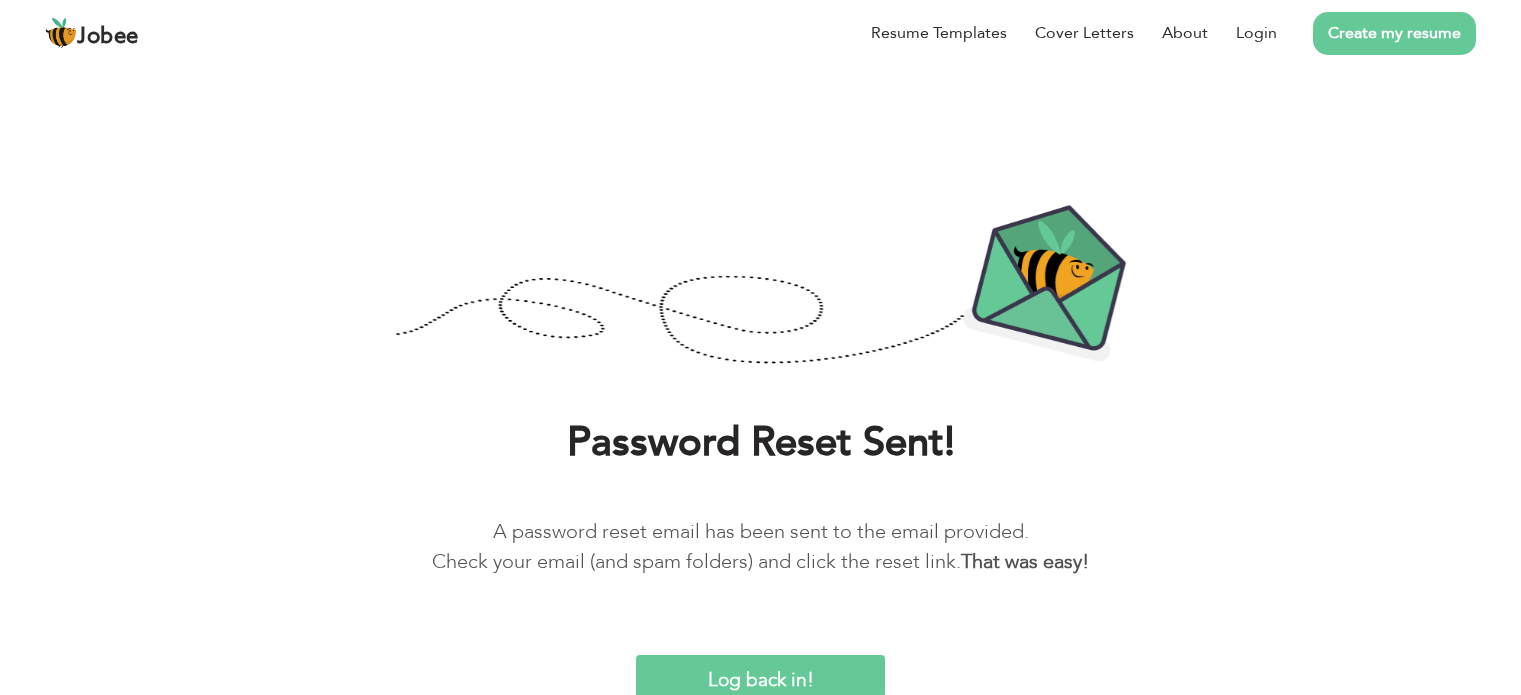 scroll, scrollTop: 0, scrollLeft: 0, axis: both 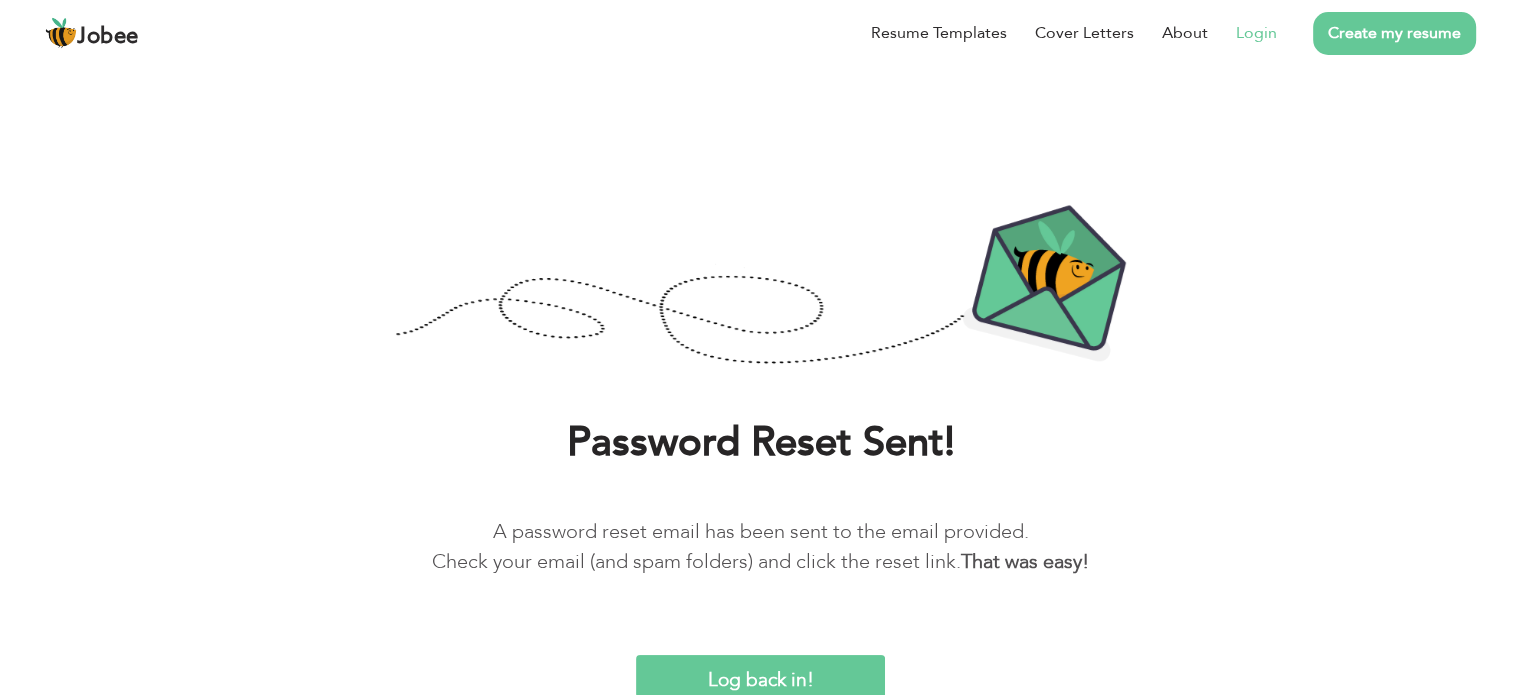click on "Login" at bounding box center (1256, 33) 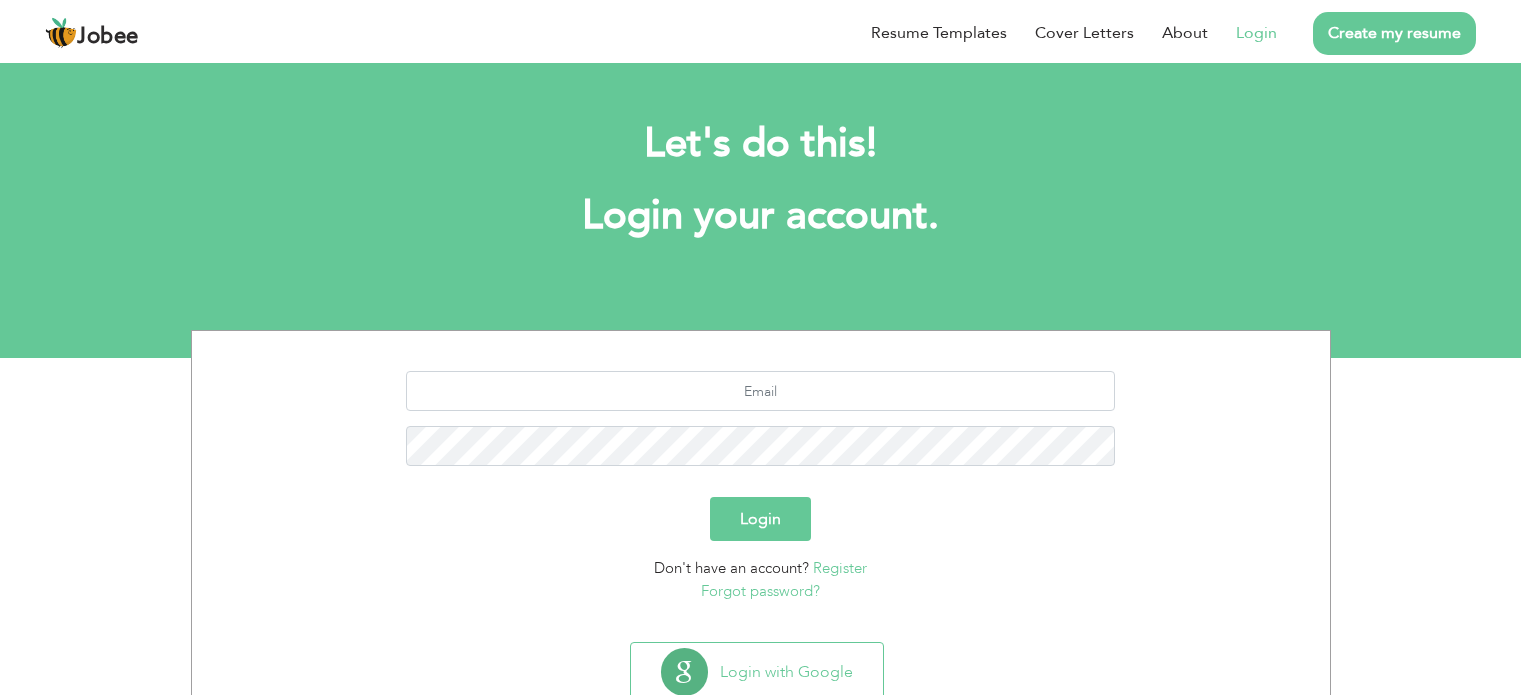 scroll, scrollTop: 0, scrollLeft: 0, axis: both 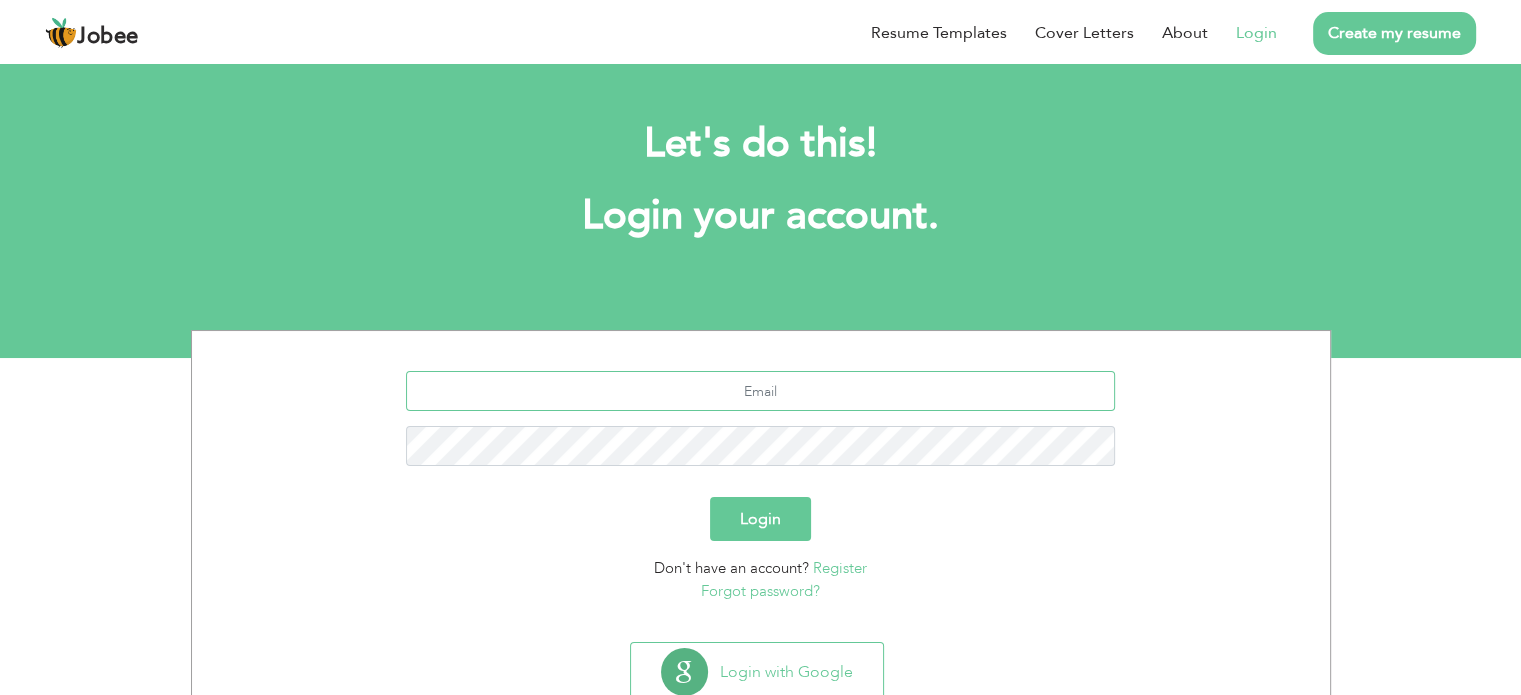 click at bounding box center (760, 391) 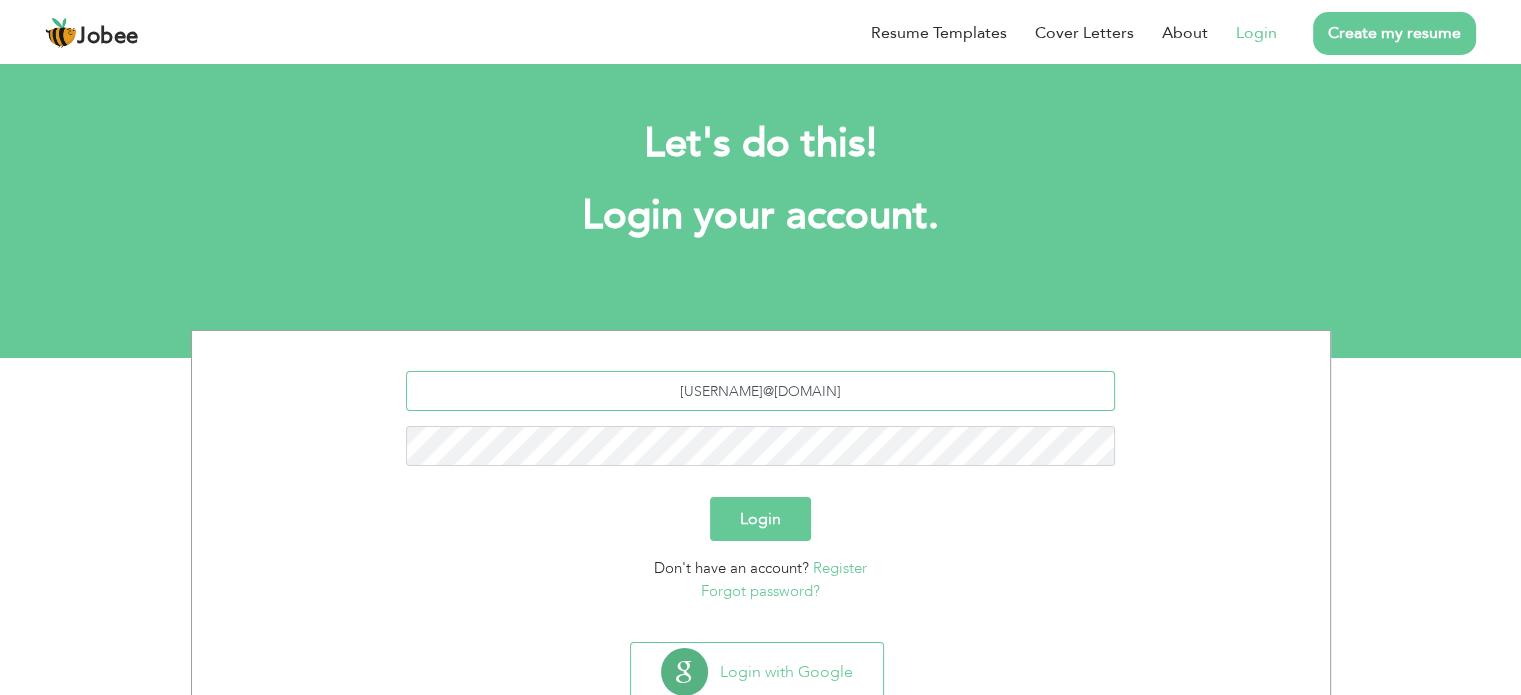 type on "[USERNAME]@[EXAMPLE.COM]" 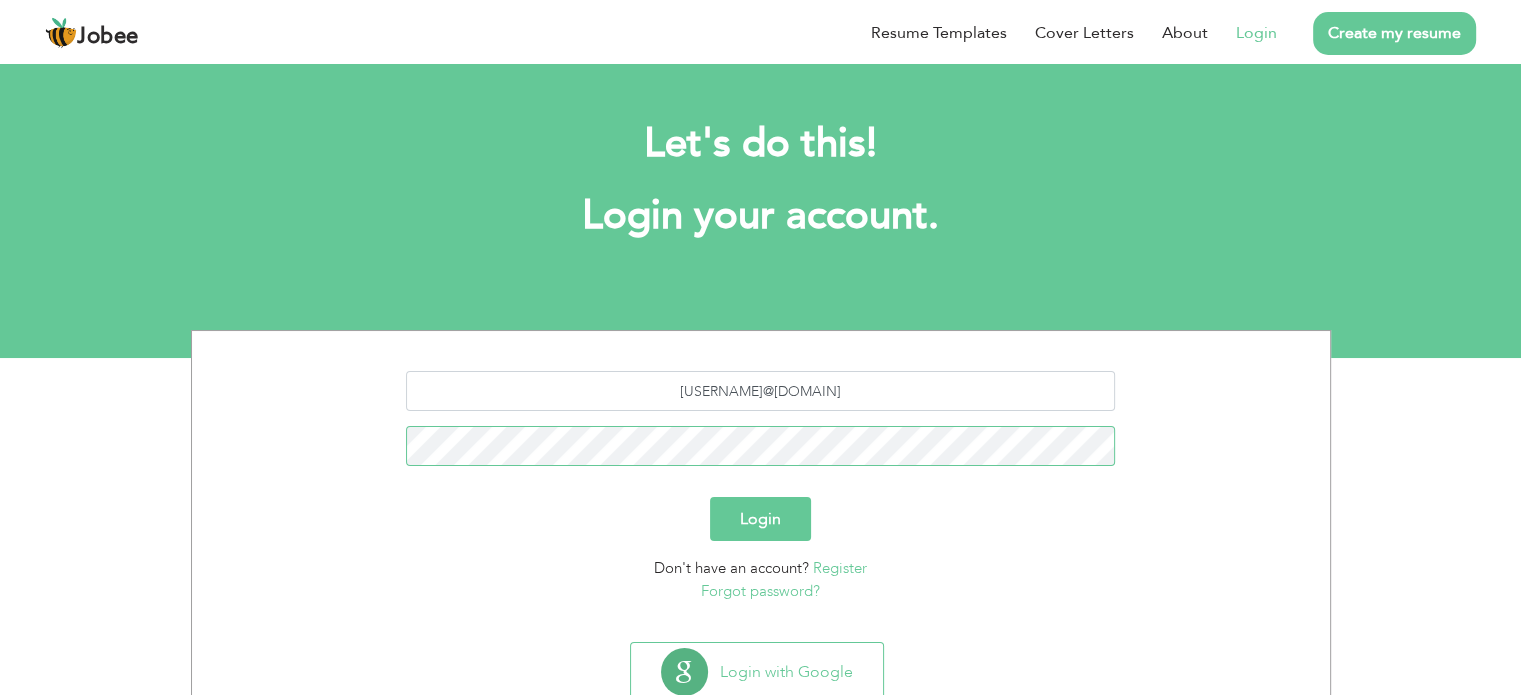 click on "Login" at bounding box center (760, 519) 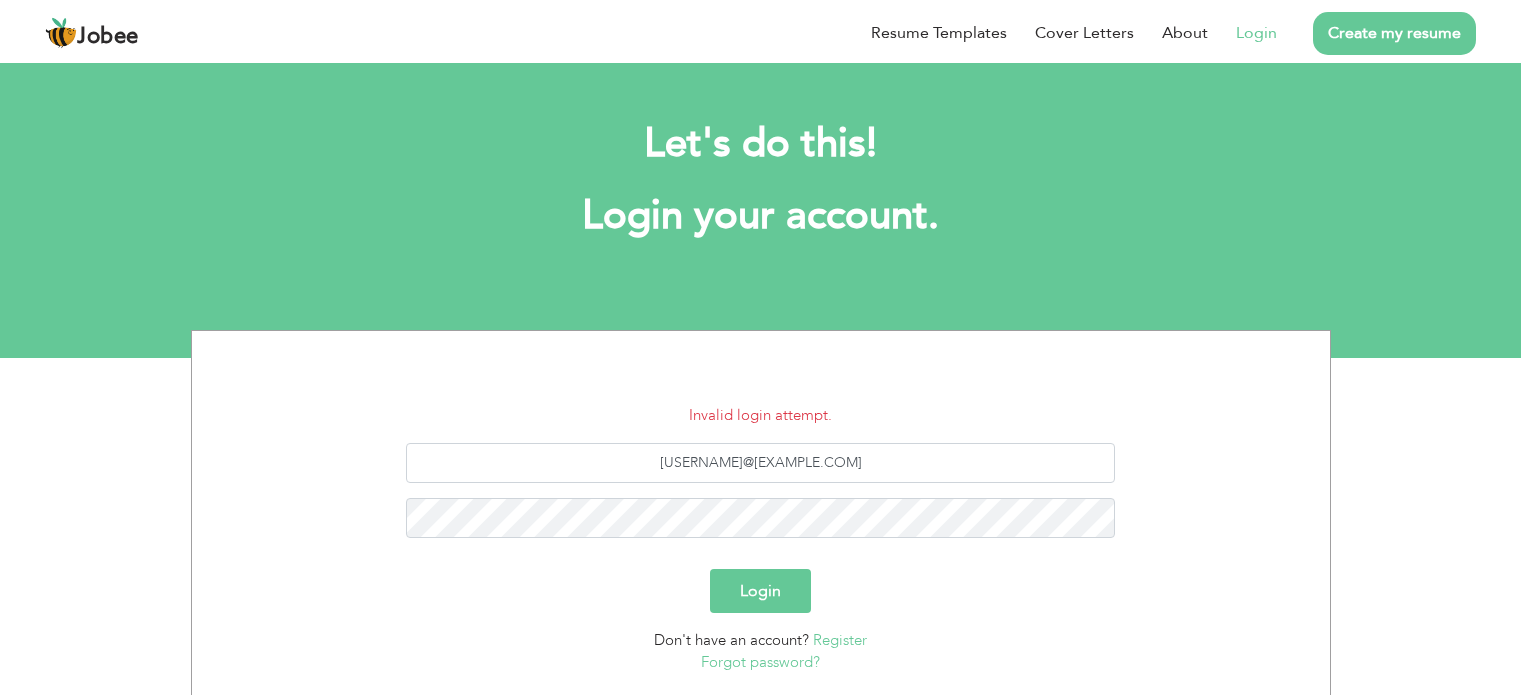 scroll, scrollTop: 0, scrollLeft: 0, axis: both 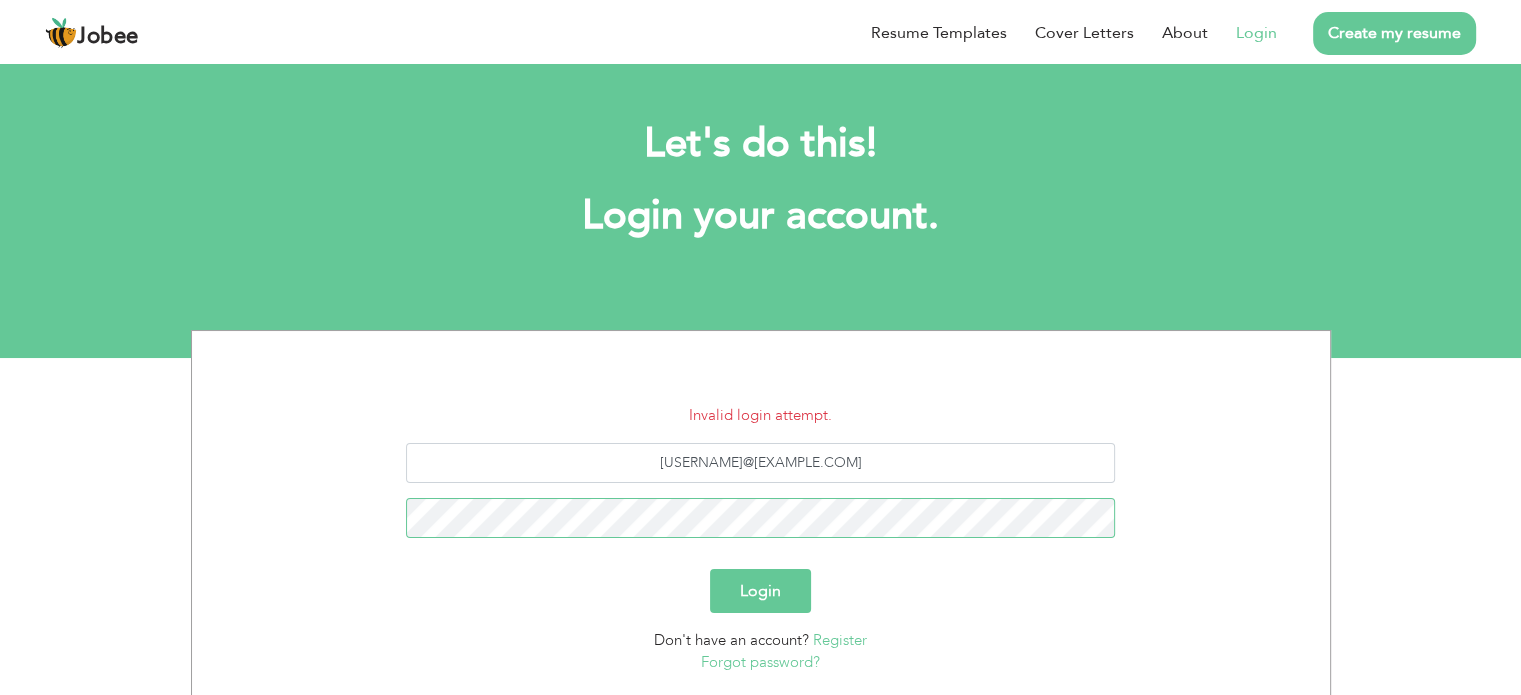 click on "Login" at bounding box center (760, 591) 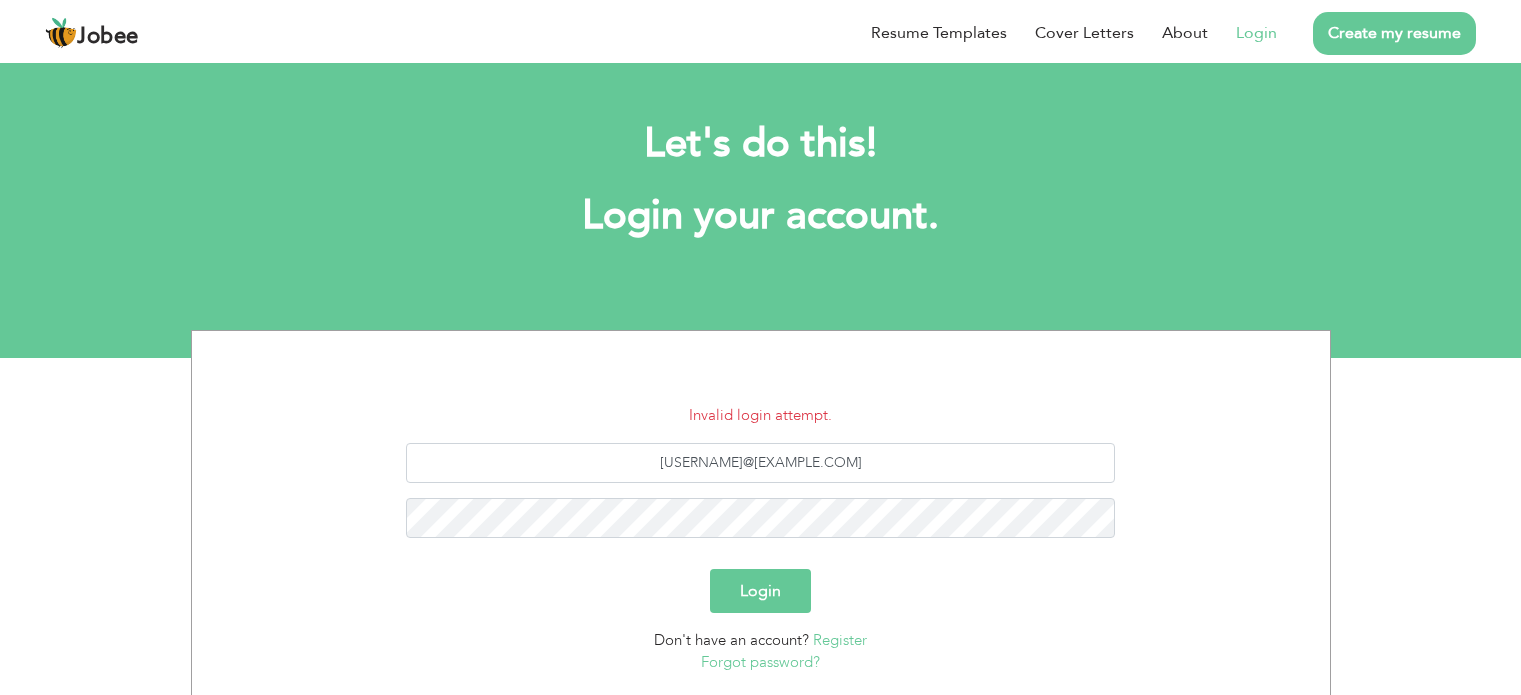 scroll, scrollTop: 0, scrollLeft: 0, axis: both 